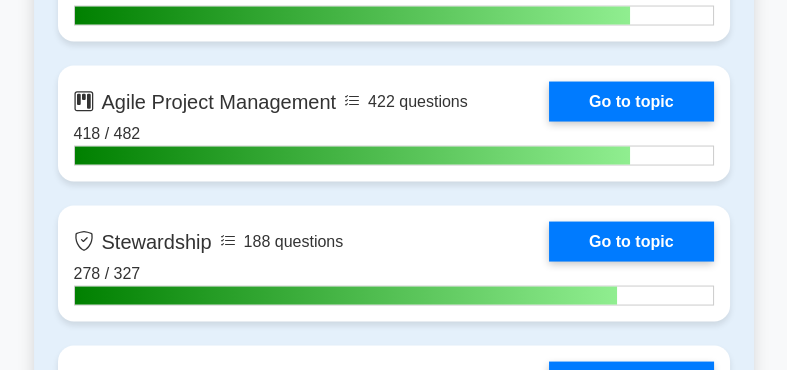 scroll, scrollTop: 4944, scrollLeft: 0, axis: vertical 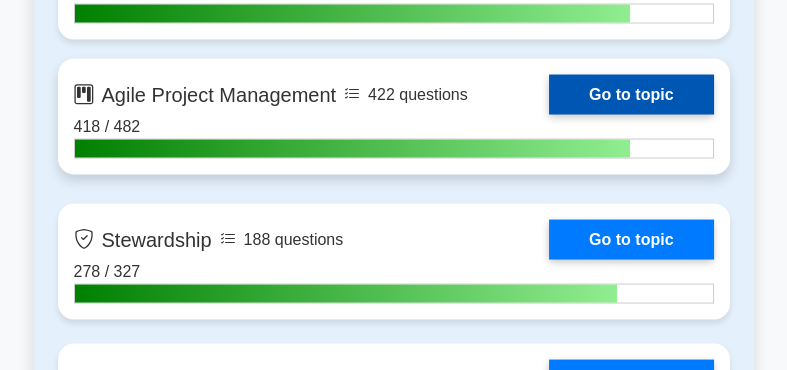 click on "Go to topic" at bounding box center [631, 95] 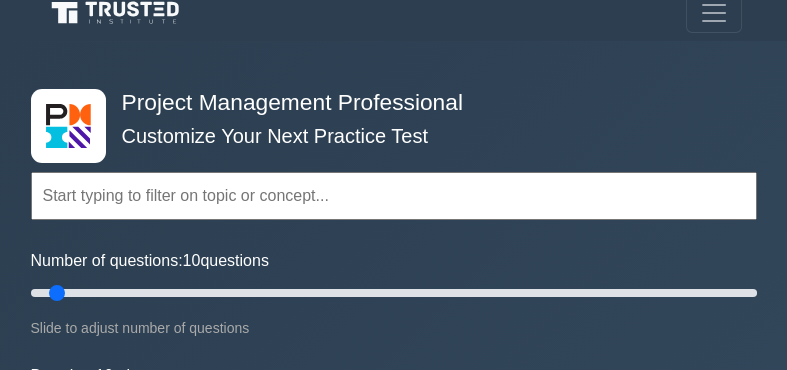 scroll, scrollTop: 0, scrollLeft: 0, axis: both 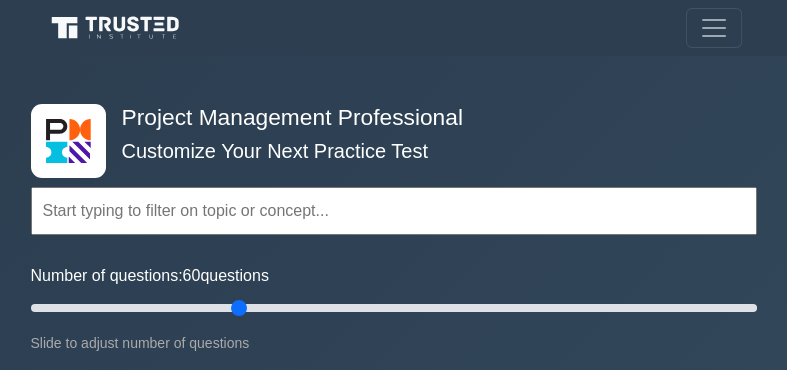 drag, startPoint x: 55, startPoint y: 305, endPoint x: 244, endPoint y: 307, distance: 189.01057 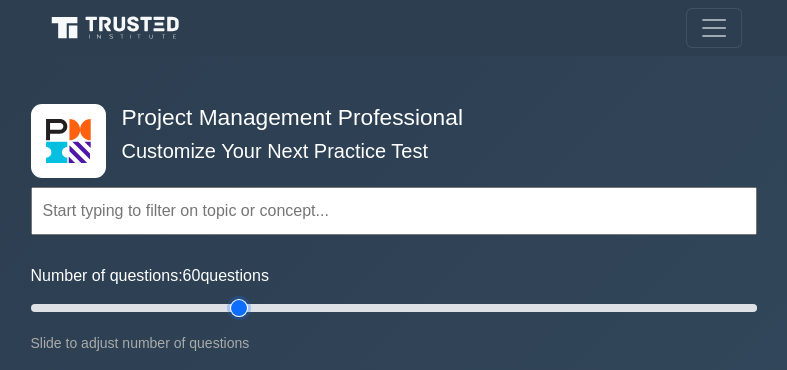 type on "60" 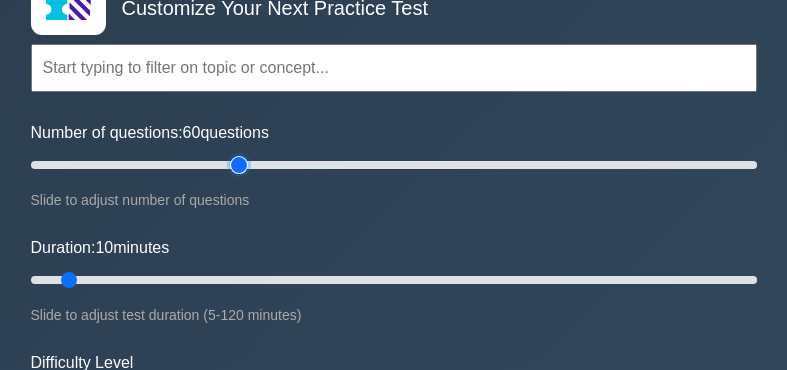 scroll, scrollTop: 144, scrollLeft: 0, axis: vertical 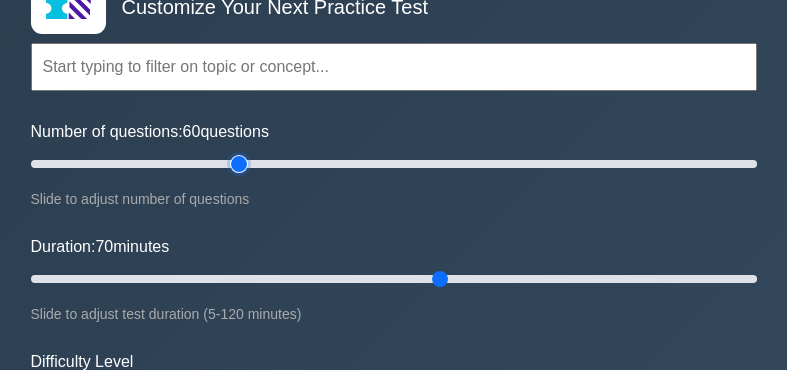 drag, startPoint x: 65, startPoint y: 278, endPoint x: 444, endPoint y: 268, distance: 379.1319 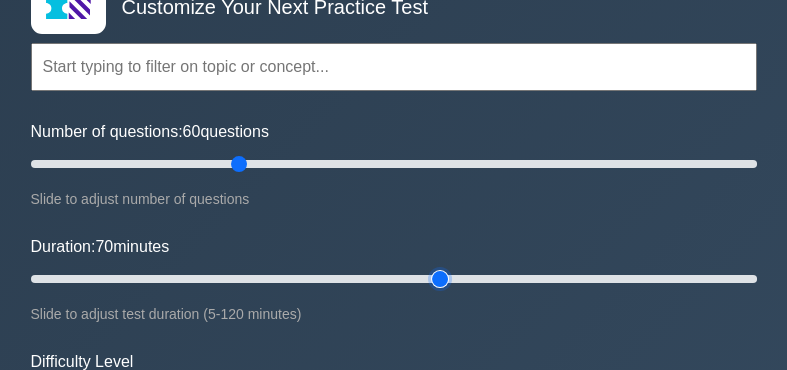type on "70" 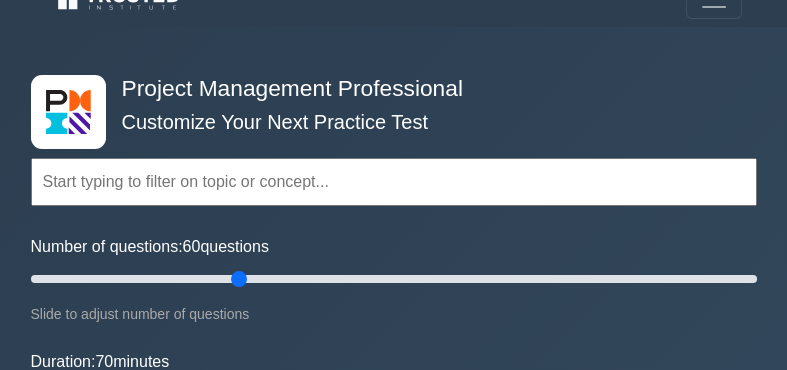 scroll, scrollTop: 0, scrollLeft: 0, axis: both 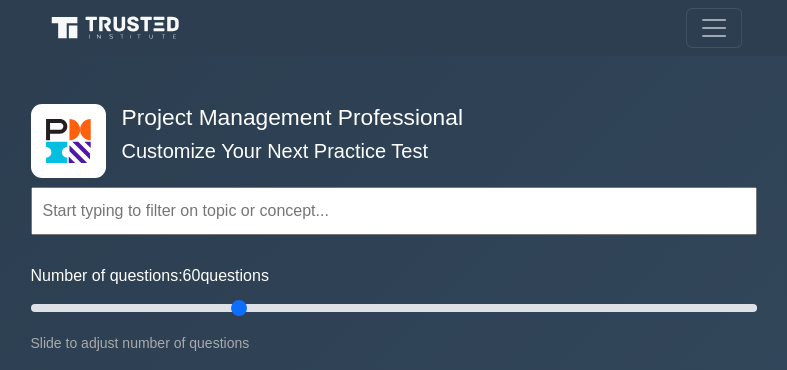 click at bounding box center (394, 211) 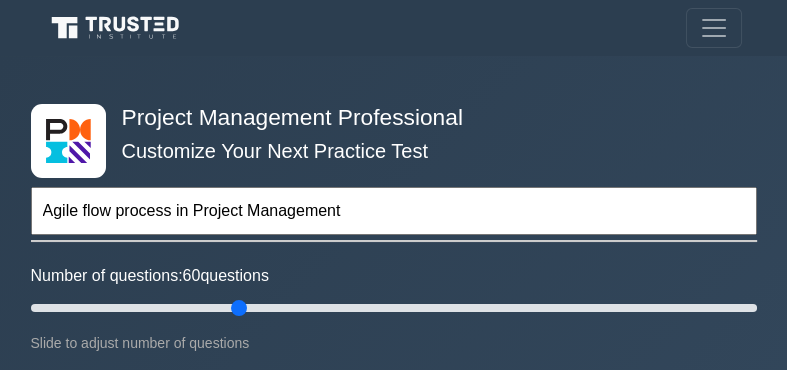 click on "Agile flow process in Project Management" at bounding box center [394, 211] 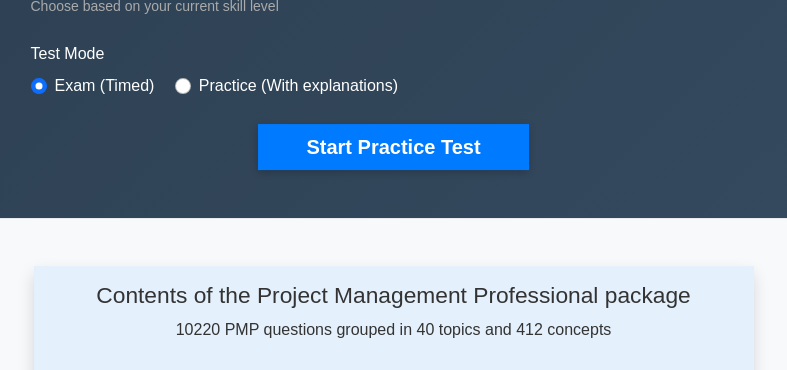 scroll, scrollTop: 580, scrollLeft: 0, axis: vertical 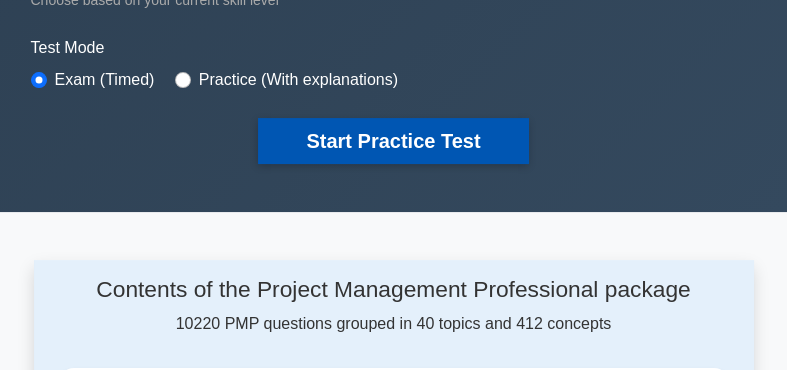 type on "The Srum framwork and Agile flow process in Project Management" 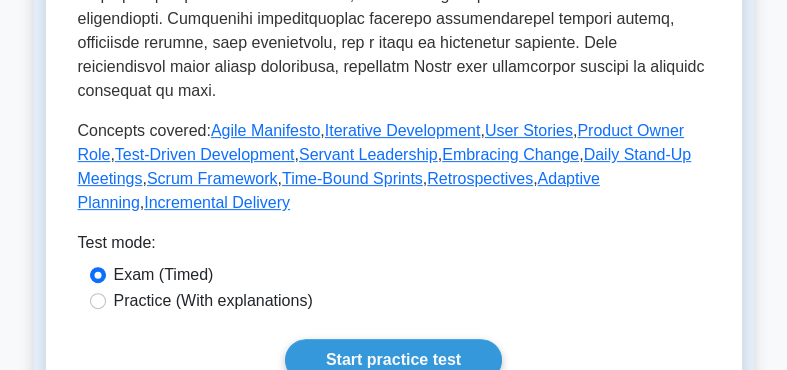 scroll, scrollTop: 972, scrollLeft: 0, axis: vertical 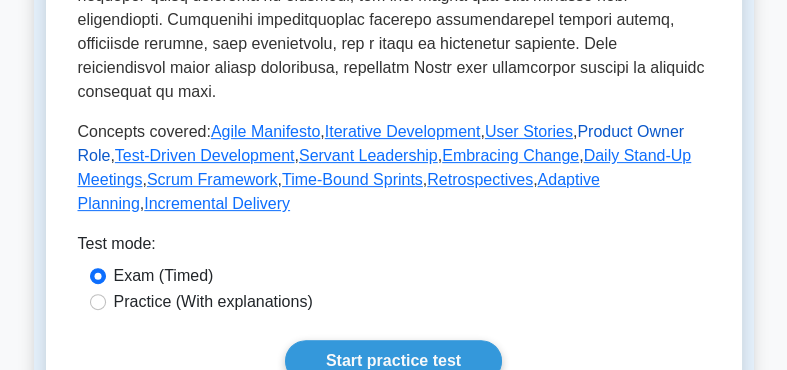 click on "Product Owner Role" at bounding box center [381, 143] 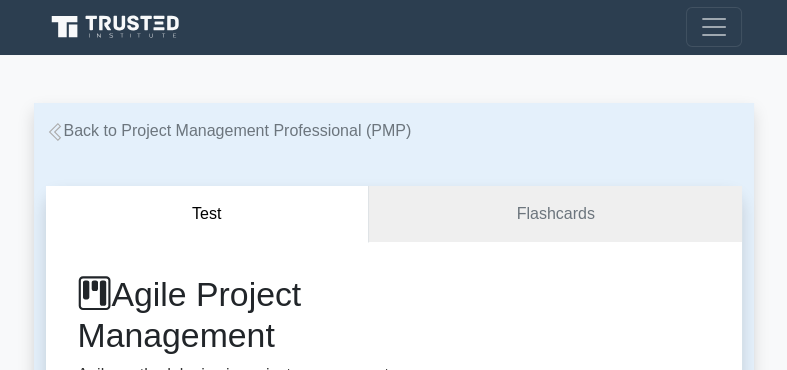 scroll, scrollTop: 0, scrollLeft: 0, axis: both 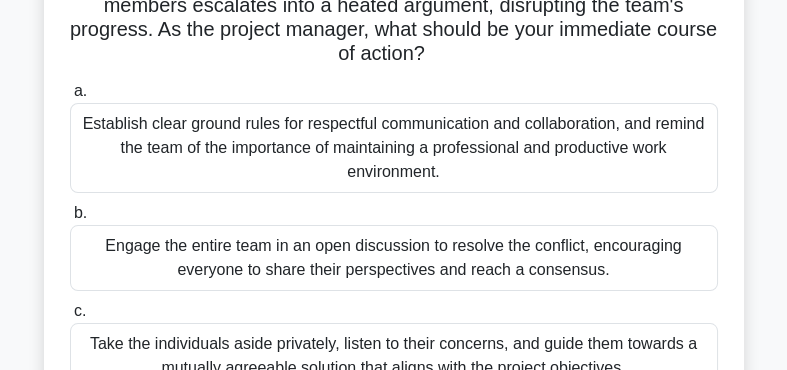 click on "Establish clear ground rules for respectful communication and collaboration, and remind the team of the importance of maintaining a professional and productive work environment." at bounding box center (394, 148) 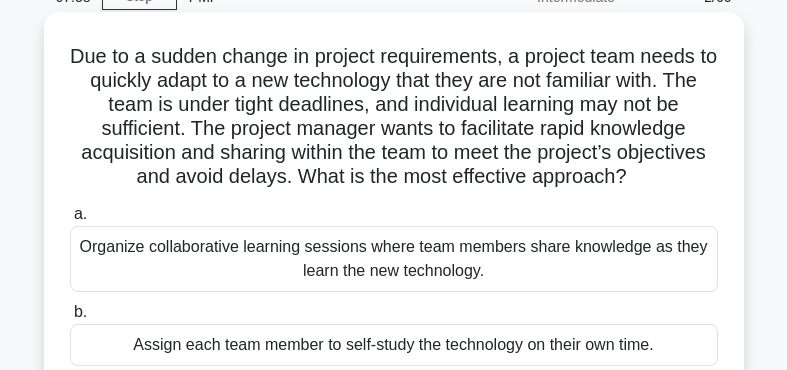 scroll, scrollTop: 100, scrollLeft: 0, axis: vertical 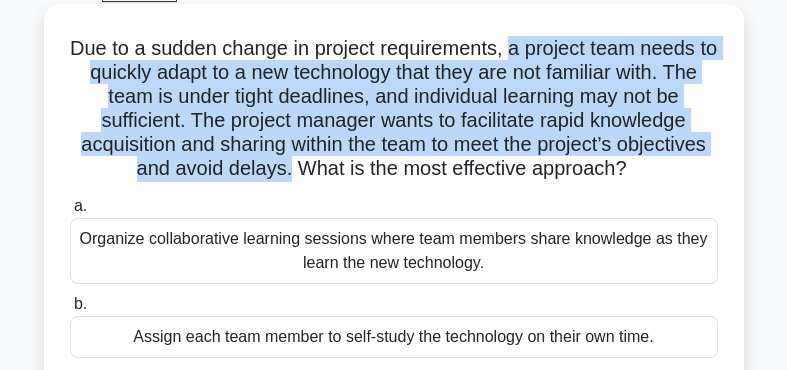 drag, startPoint x: 506, startPoint y: 48, endPoint x: 287, endPoint y: 160, distance: 245.97765 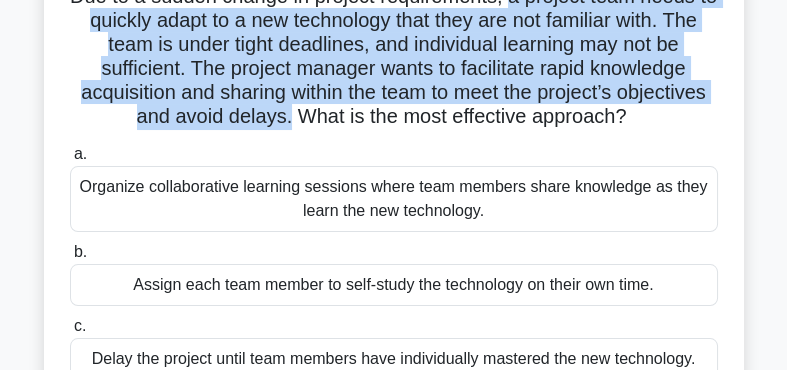 scroll, scrollTop: 146, scrollLeft: 0, axis: vertical 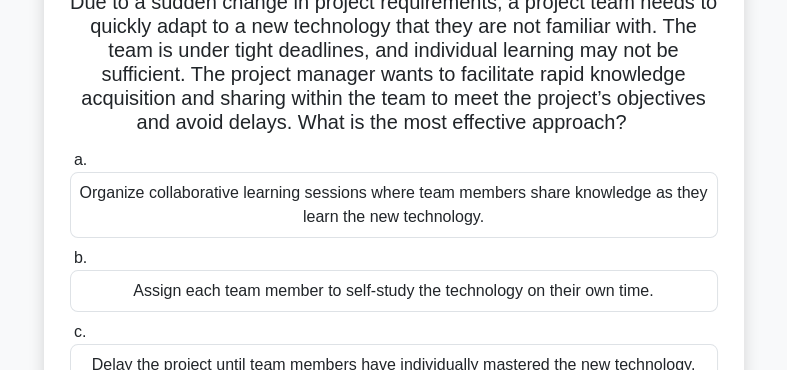 click on "Organize collaborative learning sessions where team members share knowledge as they learn the new technology." at bounding box center [394, 205] 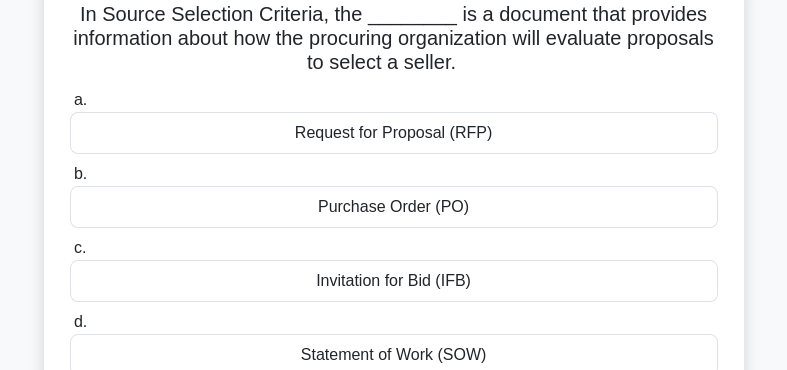 scroll, scrollTop: 137, scrollLeft: 0, axis: vertical 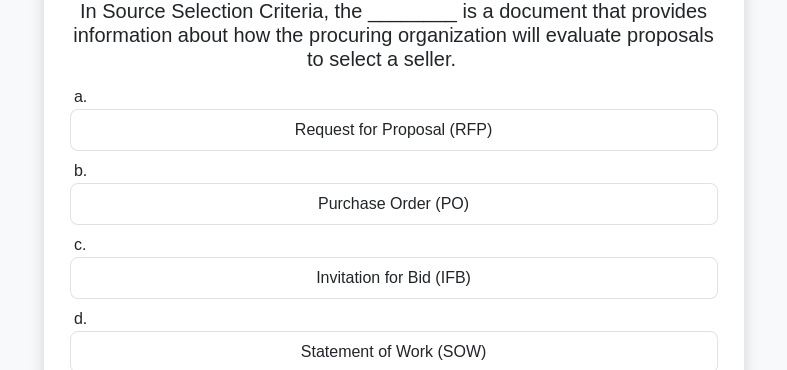 click on "Request for Proposal (RFP)" at bounding box center (394, 130) 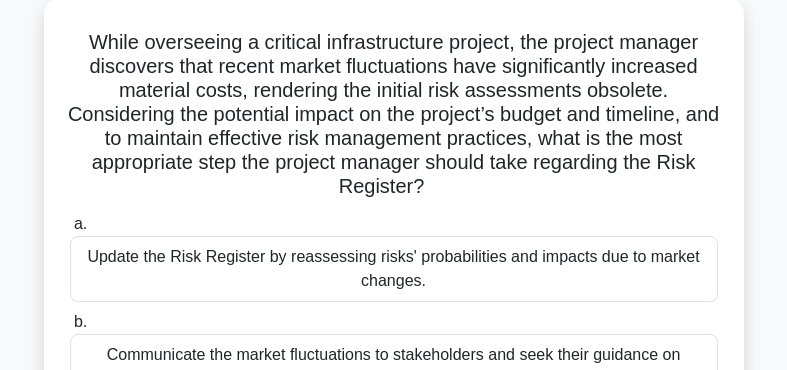 scroll, scrollTop: 109, scrollLeft: 0, axis: vertical 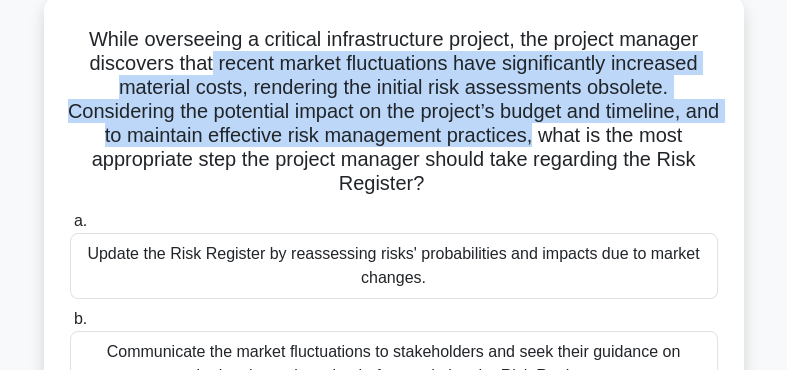 drag, startPoint x: 216, startPoint y: 67, endPoint x: 551, endPoint y: 138, distance: 342.44122 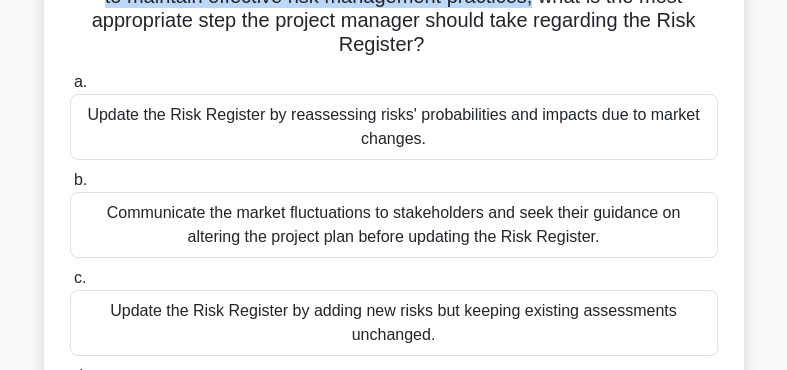 scroll, scrollTop: 242, scrollLeft: 0, axis: vertical 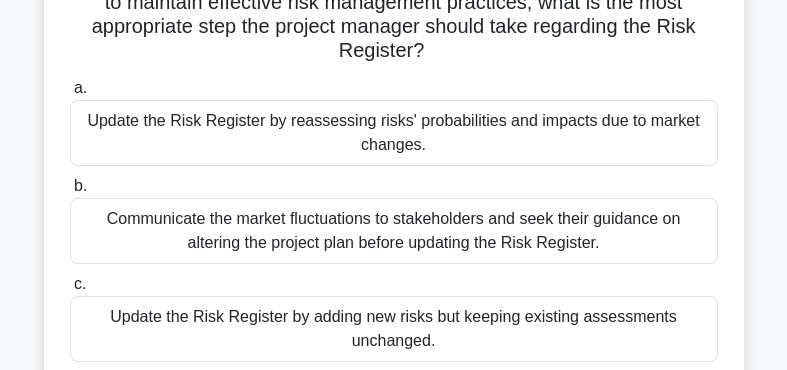 click on "Update the Risk Register by reassessing risks' probabilities and impacts due to market changes." at bounding box center (394, 133) 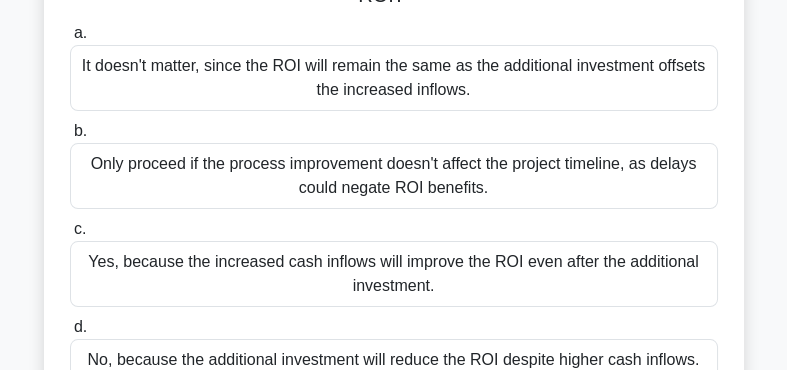 scroll, scrollTop: 299, scrollLeft: 0, axis: vertical 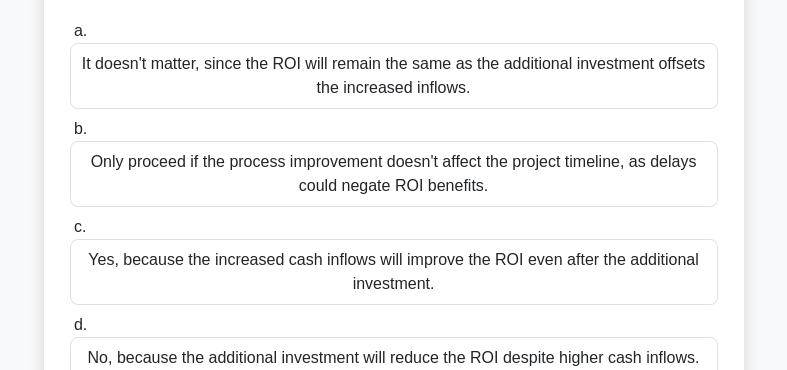 click on "Yes, because the increased cash inflows will improve the ROI even after the additional investment." at bounding box center [394, 272] 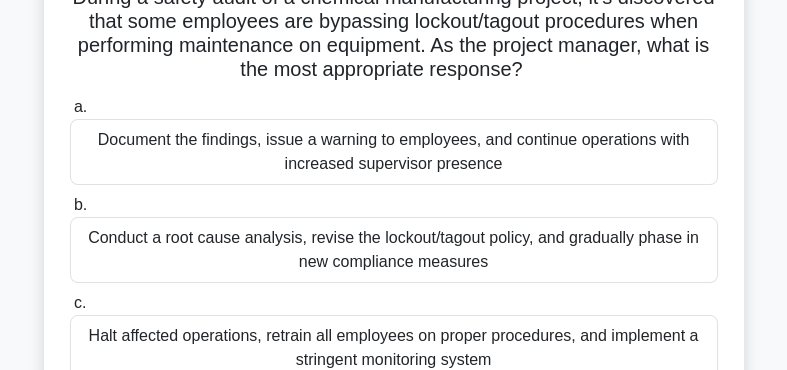 scroll, scrollTop: 161, scrollLeft: 0, axis: vertical 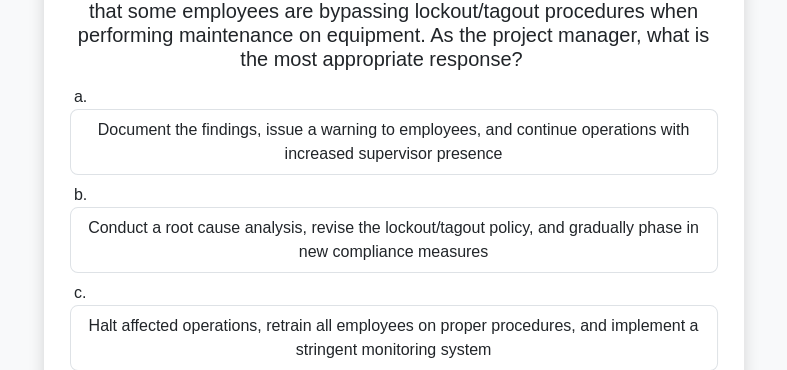 click on "Conduct a root cause analysis, revise the lockout/tagout policy, and gradually phase in new compliance measures" at bounding box center (394, 240) 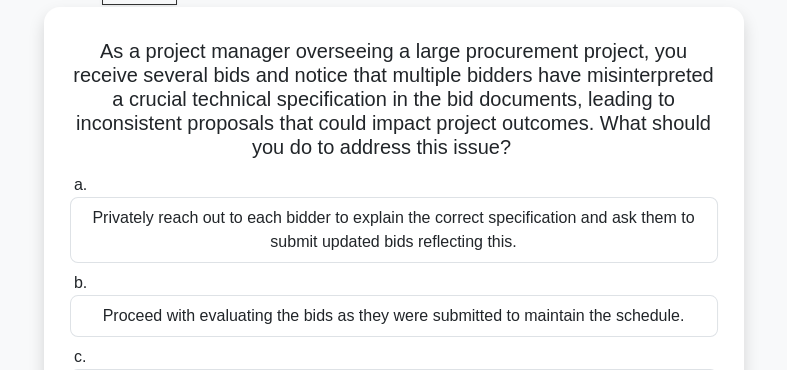 scroll, scrollTop: 102, scrollLeft: 0, axis: vertical 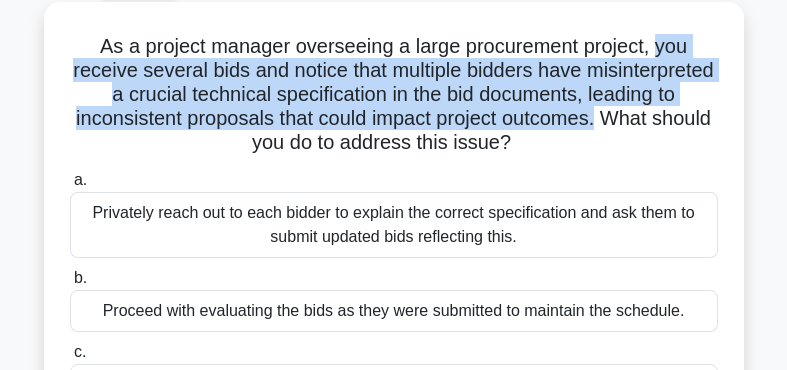 drag, startPoint x: 620, startPoint y: 42, endPoint x: 492, endPoint y: 113, distance: 146.37282 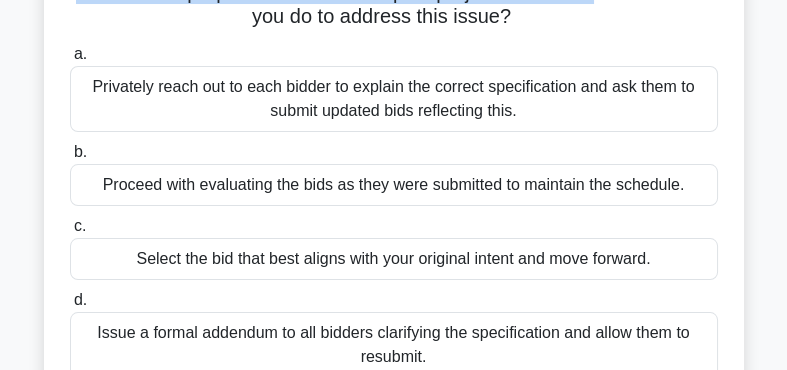 scroll, scrollTop: 246, scrollLeft: 0, axis: vertical 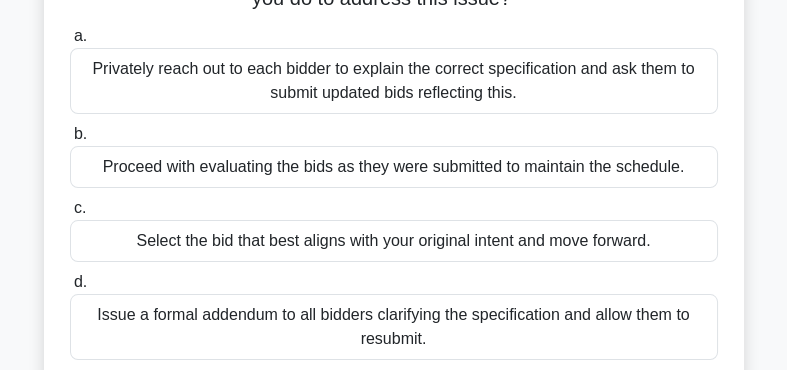 click on "Issue a formal addendum to all bidders clarifying the specification and allow them to resubmit." at bounding box center [394, 327] 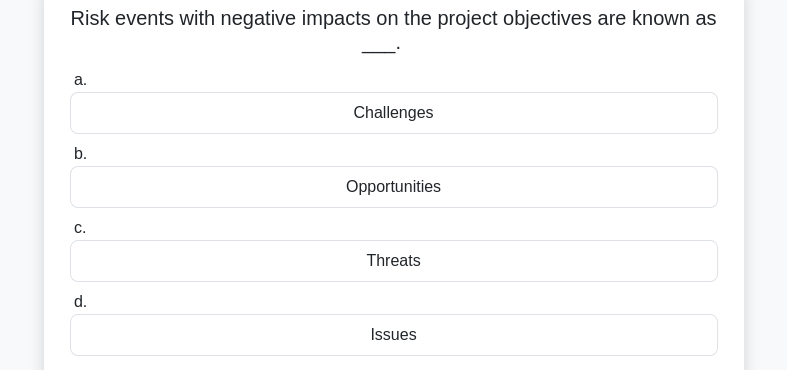 scroll, scrollTop: 133, scrollLeft: 0, axis: vertical 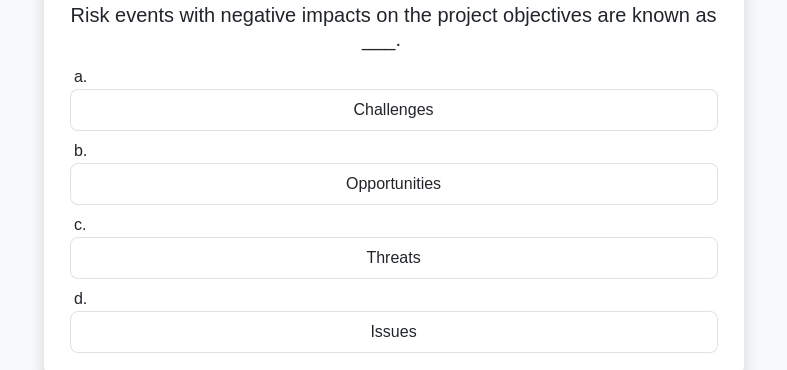 click on "Threats" at bounding box center [394, 258] 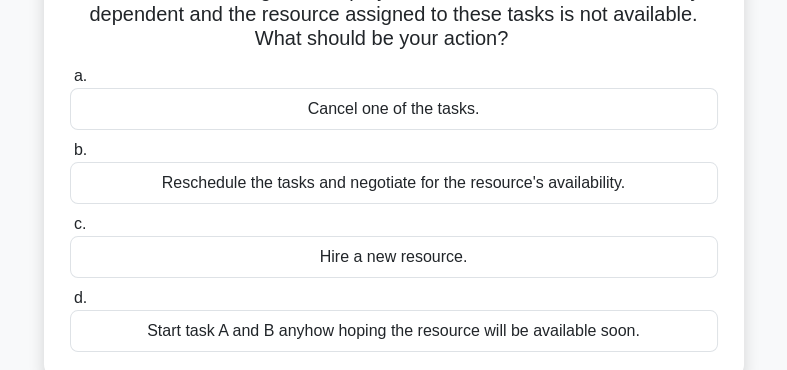 scroll, scrollTop: 160, scrollLeft: 0, axis: vertical 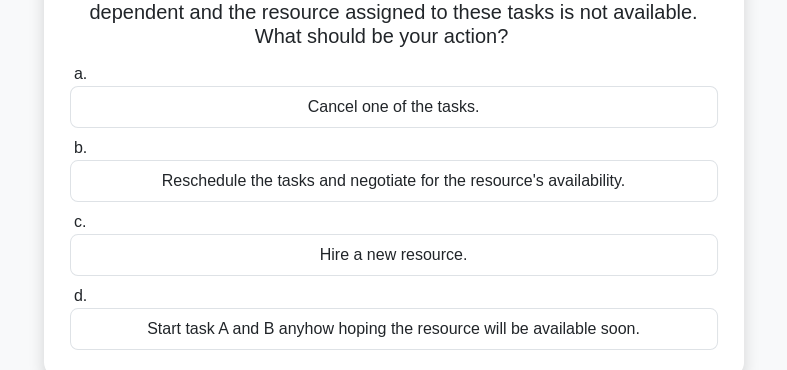 click on "Reschedule the tasks and negotiate for the resource's availability." at bounding box center [394, 181] 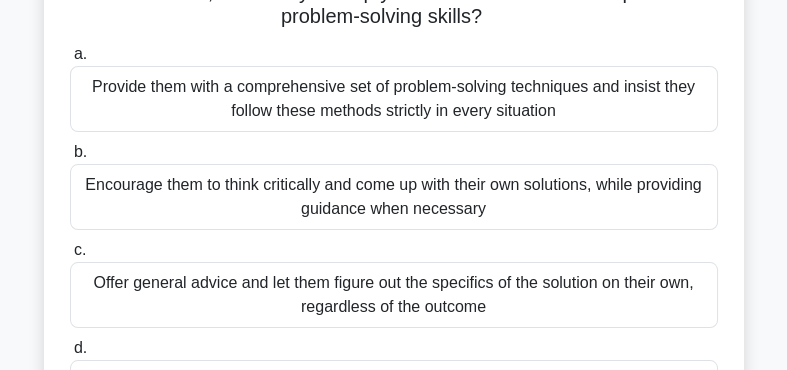 scroll, scrollTop: 158, scrollLeft: 0, axis: vertical 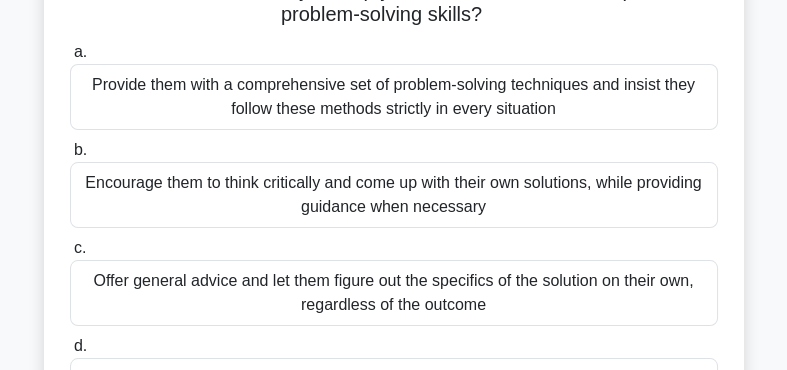 click on "Encourage them to think critically and come up with their own solutions, while providing guidance when necessary" at bounding box center [394, 195] 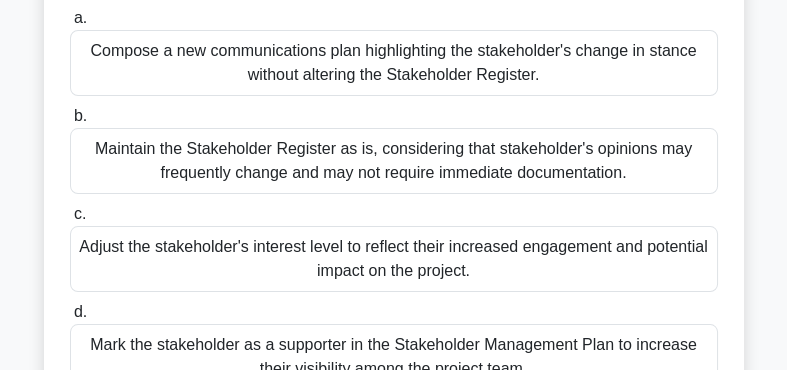 scroll, scrollTop: 266, scrollLeft: 0, axis: vertical 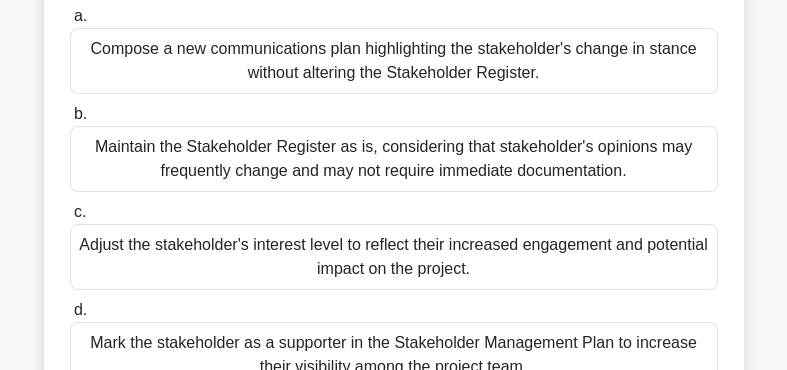 click on "Adjust the stakeholder's interest level to reflect their increased engagement and potential impact on the project." at bounding box center [394, 257] 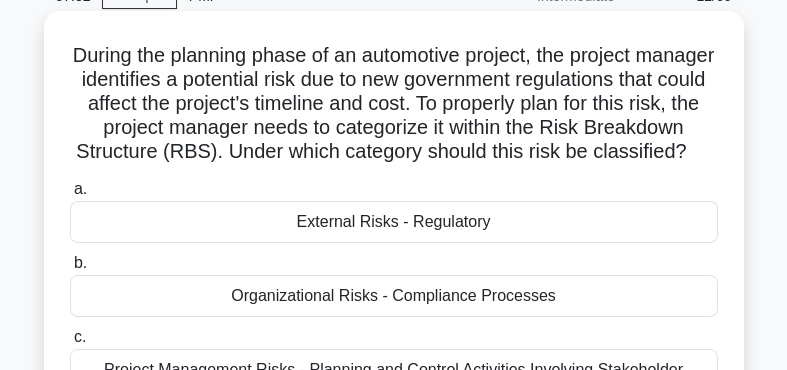 scroll, scrollTop: 106, scrollLeft: 0, axis: vertical 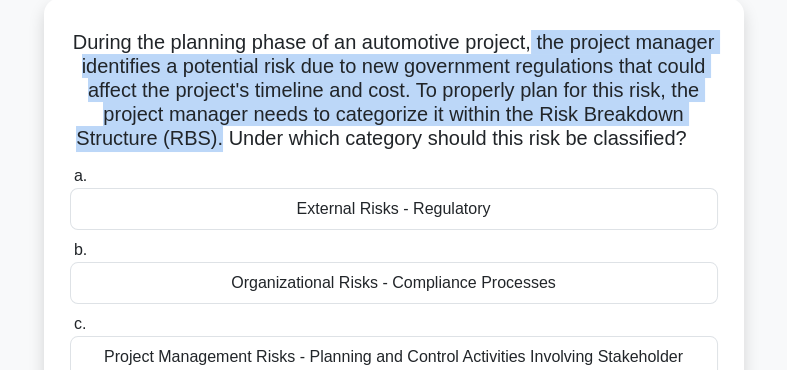 drag, startPoint x: 534, startPoint y: 45, endPoint x: 219, endPoint y: 140, distance: 329.01367 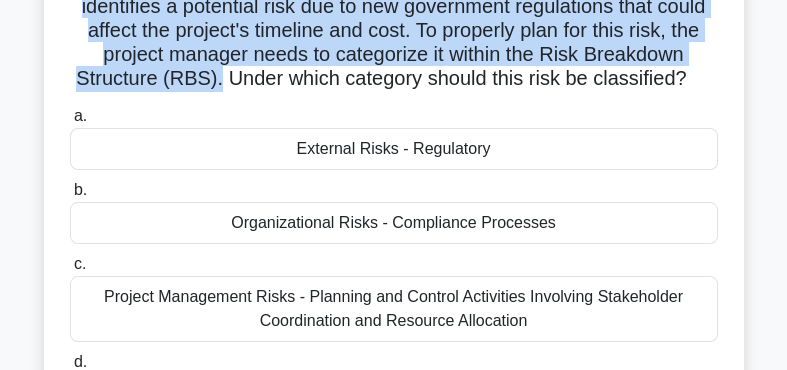 scroll, scrollTop: 183, scrollLeft: 0, axis: vertical 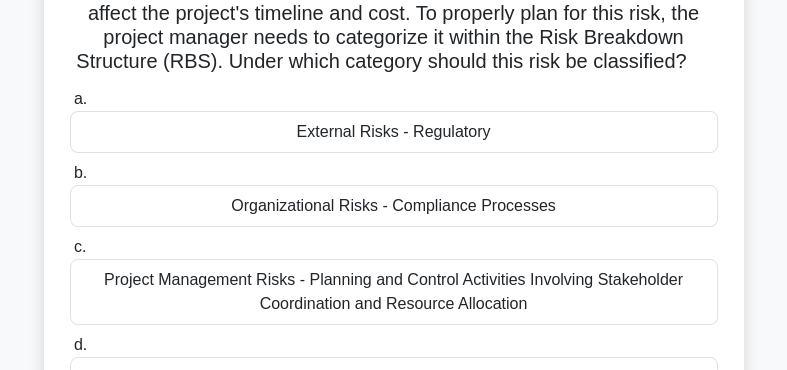 click on "External Risks - Regulatory" at bounding box center (394, 132) 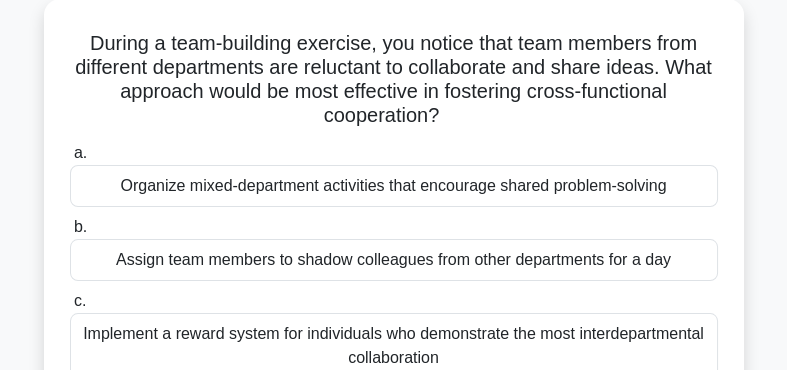 scroll, scrollTop: 100, scrollLeft: 0, axis: vertical 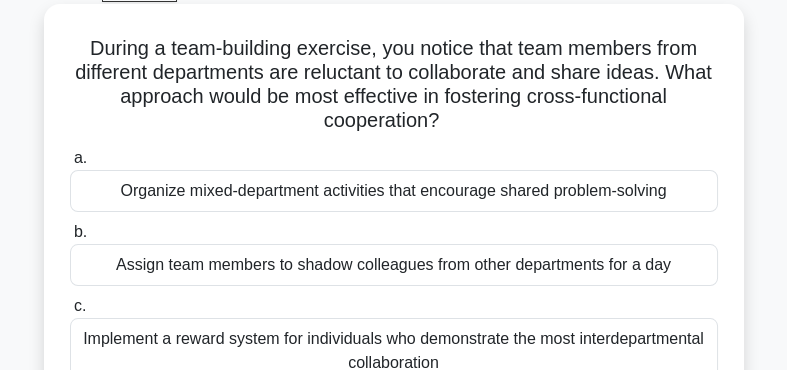 click on "Organize mixed-department activities that encourage shared problem-solving" at bounding box center [394, 191] 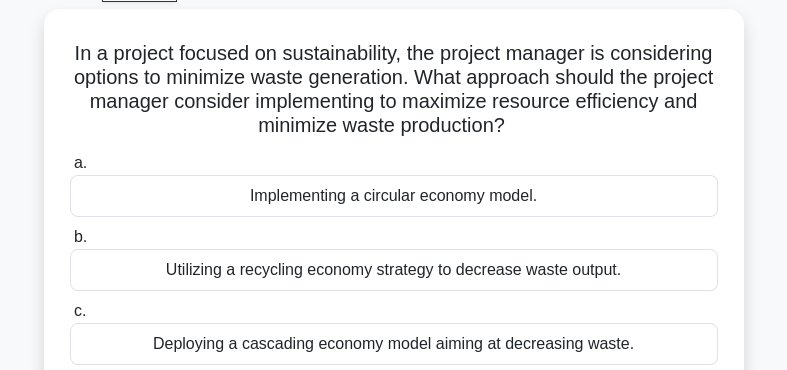 scroll, scrollTop: 17, scrollLeft: 0, axis: vertical 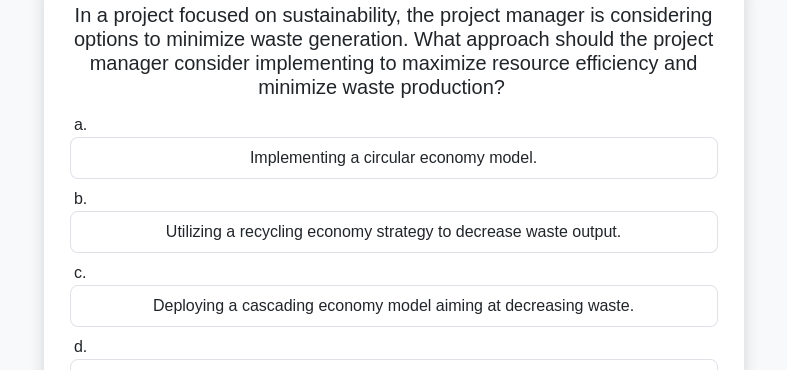 click on "Implementing a circular economy model." at bounding box center (394, 158) 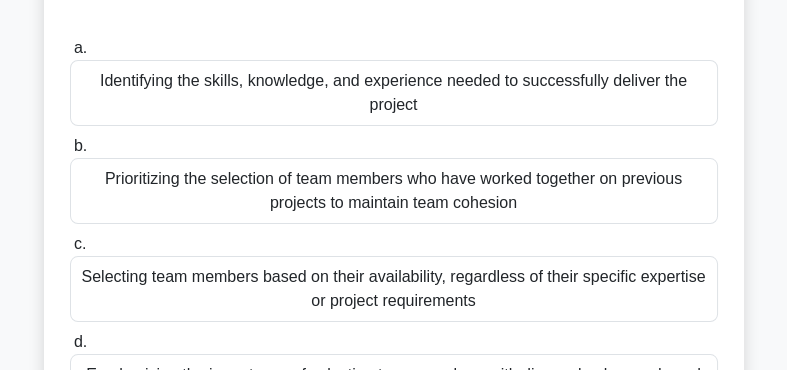 scroll, scrollTop: 181, scrollLeft: 0, axis: vertical 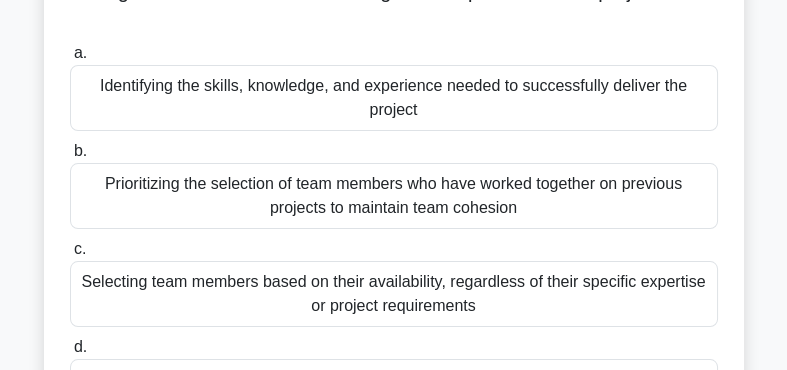 click on "Identifying the skills, knowledge, and experience needed to successfully deliver the project" at bounding box center [394, 98] 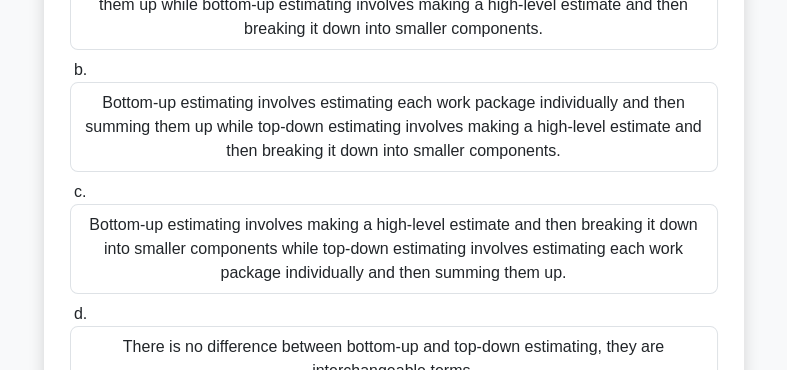 scroll, scrollTop: 268, scrollLeft: 0, axis: vertical 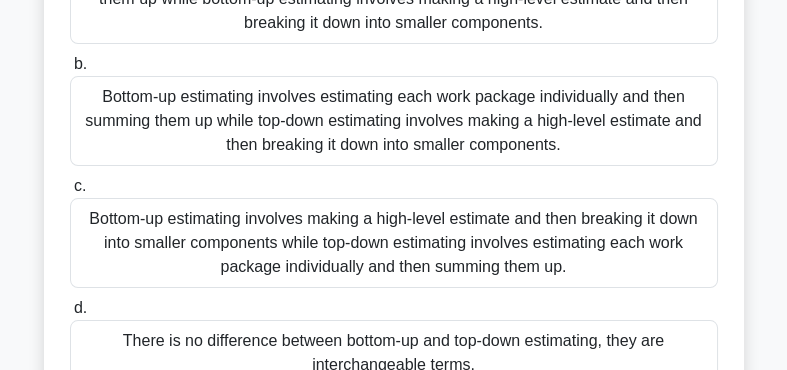click on "Bottom-up estimating involves estimating each work package individually and then summing them up while top-down estimating involves making a high-level estimate and then breaking it down into smaller components." at bounding box center [394, 121] 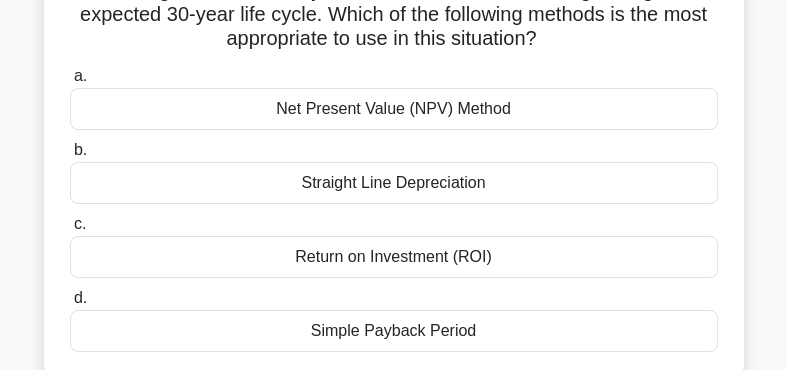 scroll, scrollTop: 183, scrollLeft: 0, axis: vertical 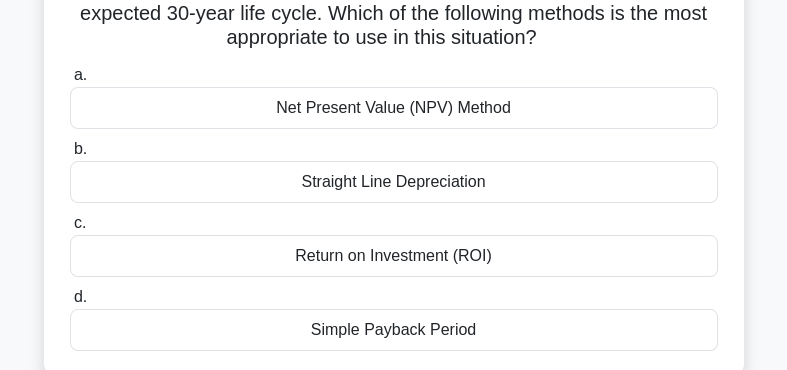 click on "Net Present Value (NPV) Method" at bounding box center (394, 108) 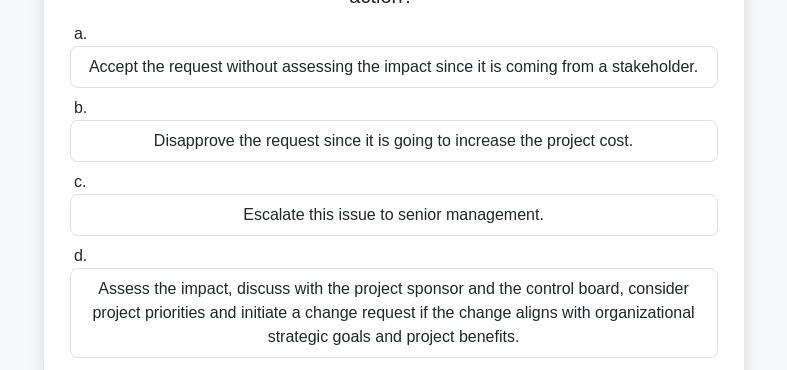 scroll, scrollTop: 236, scrollLeft: 0, axis: vertical 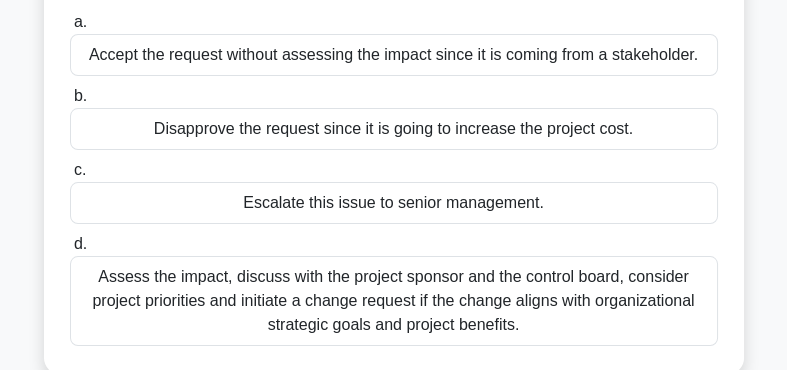 click on "Assess the impact, discuss with the project sponsor and the control board, consider project priorities and initiate a change request if the change aligns with organizational strategic goals and project benefits." at bounding box center (394, 301) 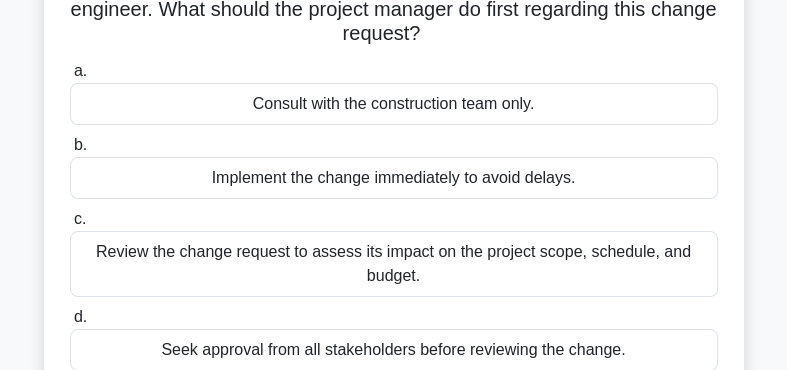 scroll, scrollTop: 220, scrollLeft: 0, axis: vertical 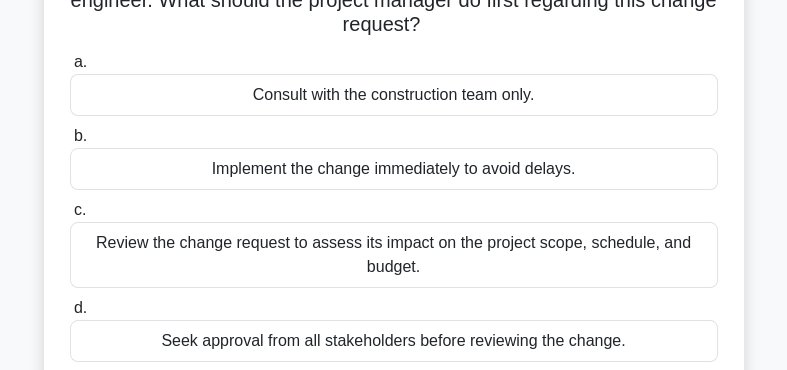 click on "Review the change request to assess its impact on the project scope, schedule, and budget." at bounding box center [394, 255] 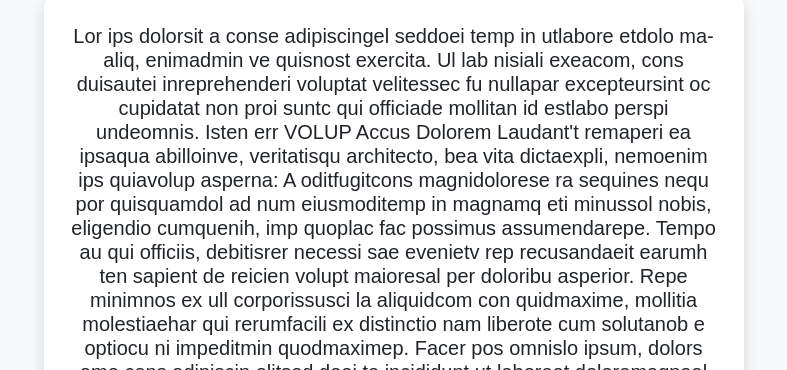 scroll, scrollTop: 119, scrollLeft: 0, axis: vertical 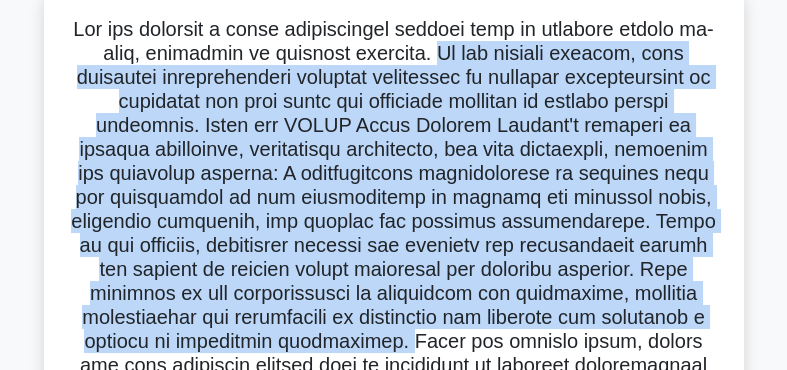 drag, startPoint x: 427, startPoint y: 52, endPoint x: 393, endPoint y: 334, distance: 284.04224 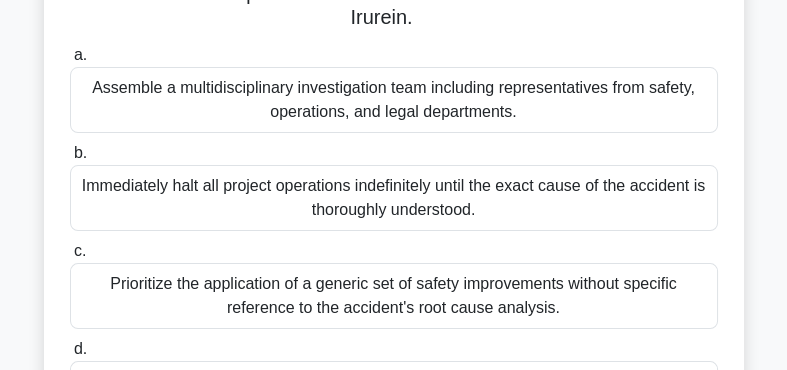 scroll, scrollTop: 511, scrollLeft: 0, axis: vertical 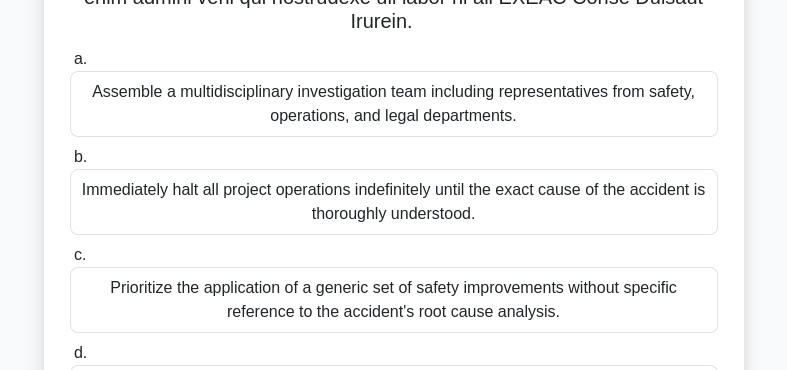 click on "Immediately halt all project operations indefinitely until the exact cause of the accident is thoroughly understood." at bounding box center (394, 202) 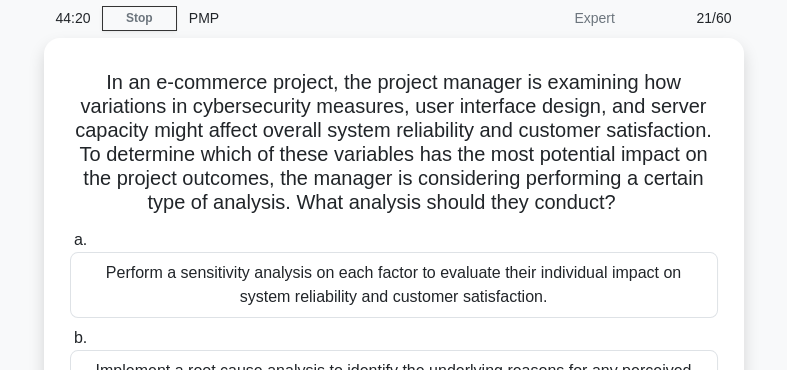 scroll, scrollTop: 98, scrollLeft: 0, axis: vertical 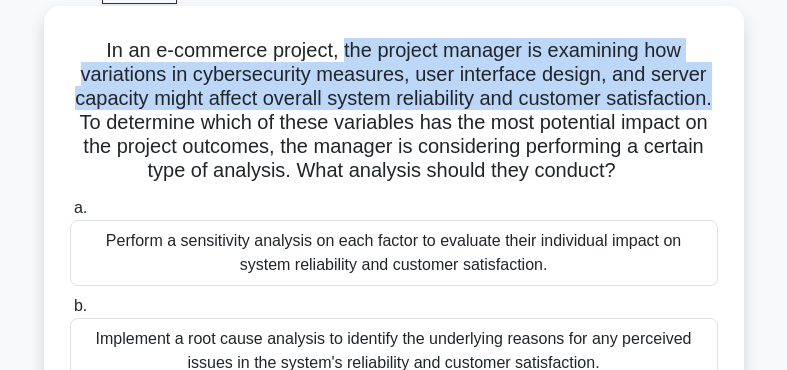 drag, startPoint x: 345, startPoint y: 48, endPoint x: 711, endPoint y: 95, distance: 369.00543 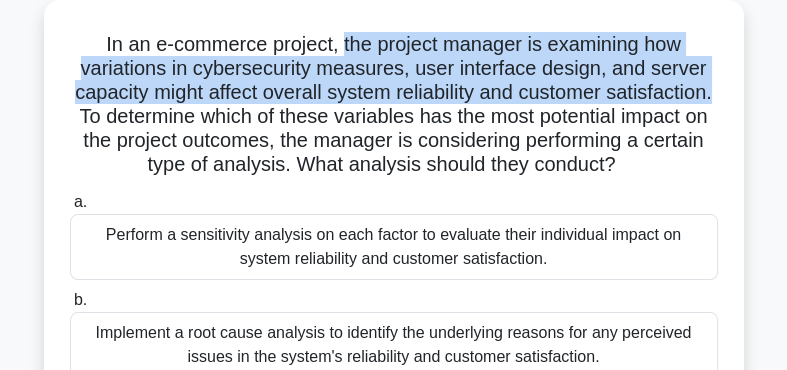 scroll, scrollTop: 107, scrollLeft: 0, axis: vertical 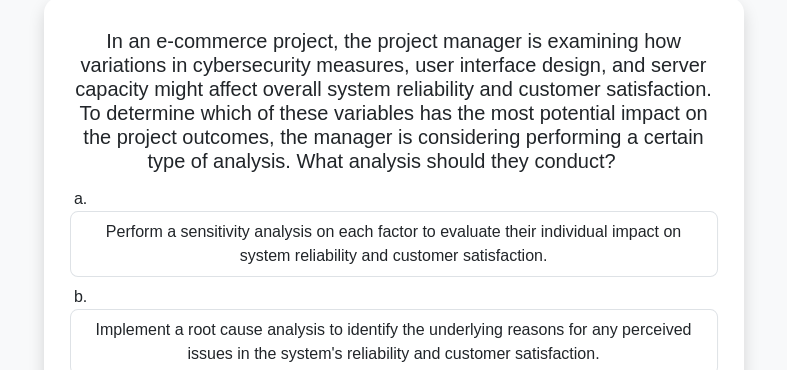 click on "Perform a sensitivity analysis on each factor to evaluate their individual impact on system reliability and customer satisfaction." at bounding box center [394, 244] 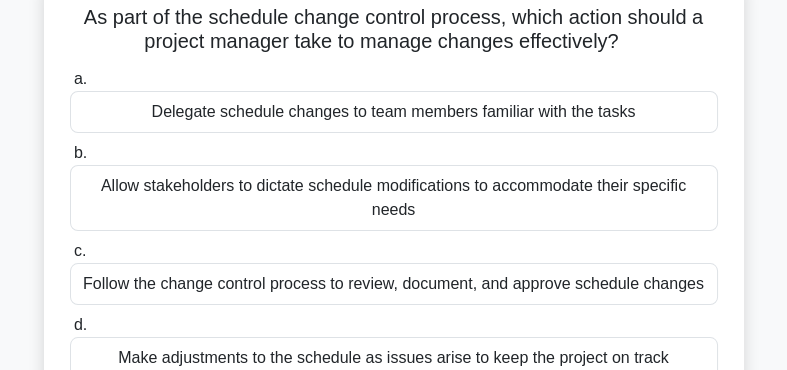 scroll, scrollTop: 160, scrollLeft: 0, axis: vertical 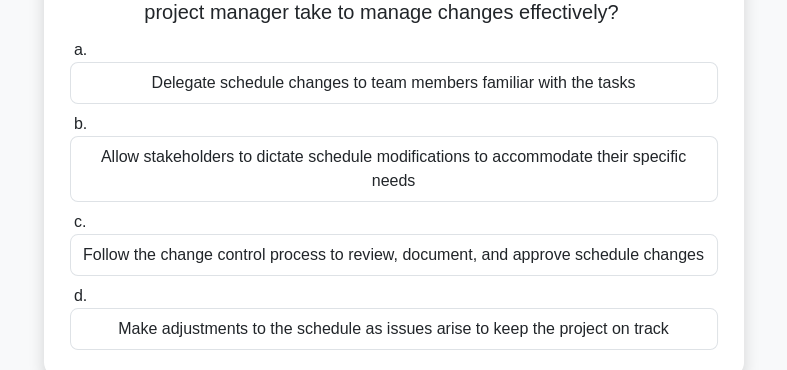 click on "Follow the change control process to review, document, and approve schedule changes" at bounding box center [394, 255] 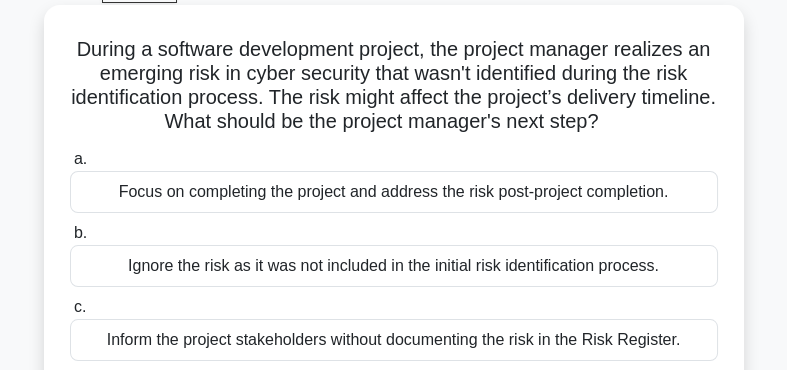 scroll, scrollTop: 100, scrollLeft: 0, axis: vertical 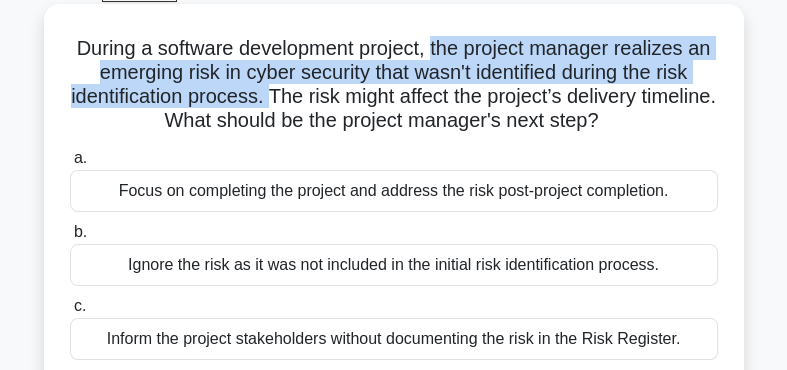 drag, startPoint x: 432, startPoint y: 46, endPoint x: 267, endPoint y: 92, distance: 171.29214 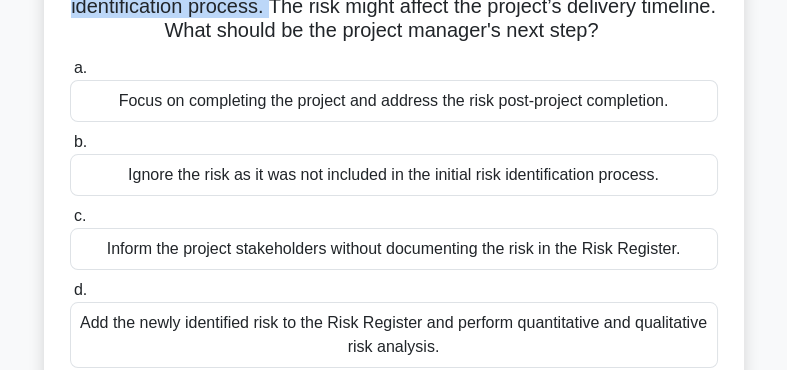 scroll, scrollTop: 193, scrollLeft: 0, axis: vertical 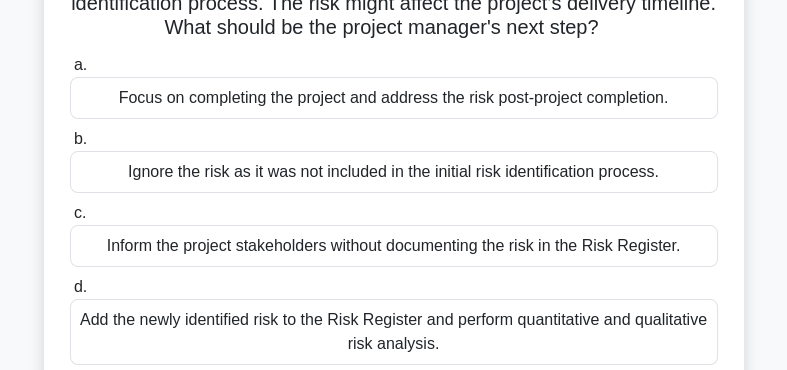 click on "Add the newly identified risk to the Risk Register and perform quantitative and qualitative risk analysis." at bounding box center (394, 332) 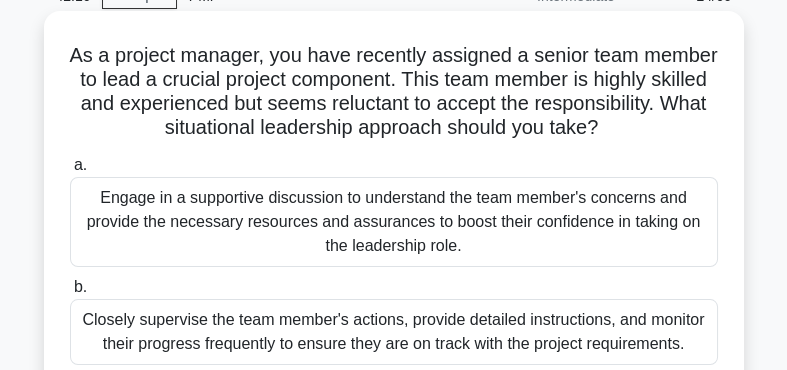 scroll, scrollTop: 93, scrollLeft: 0, axis: vertical 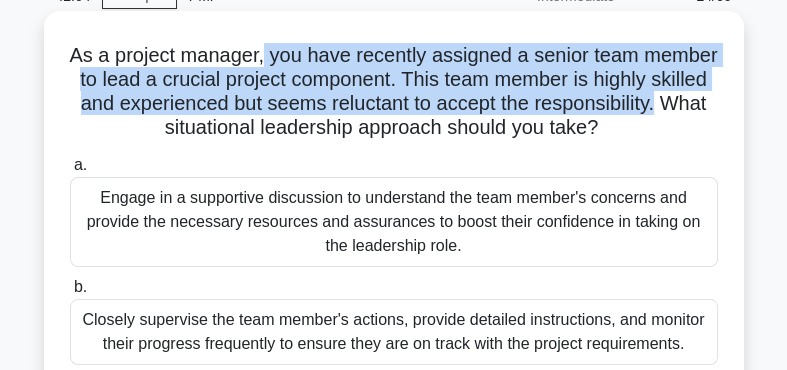 drag, startPoint x: 268, startPoint y: 58, endPoint x: 652, endPoint y: 106, distance: 386.98837 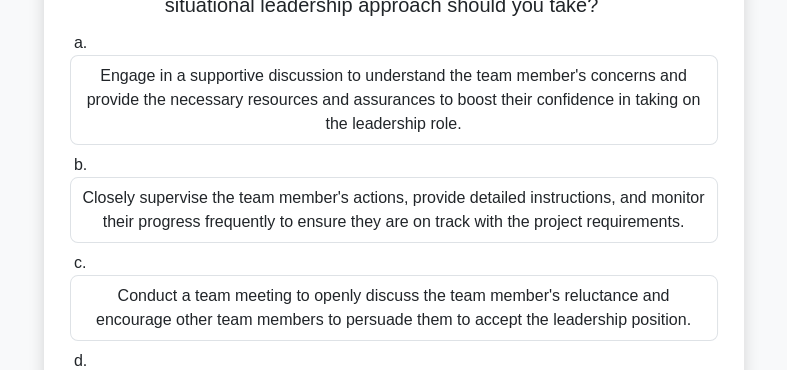 scroll, scrollTop: 199, scrollLeft: 0, axis: vertical 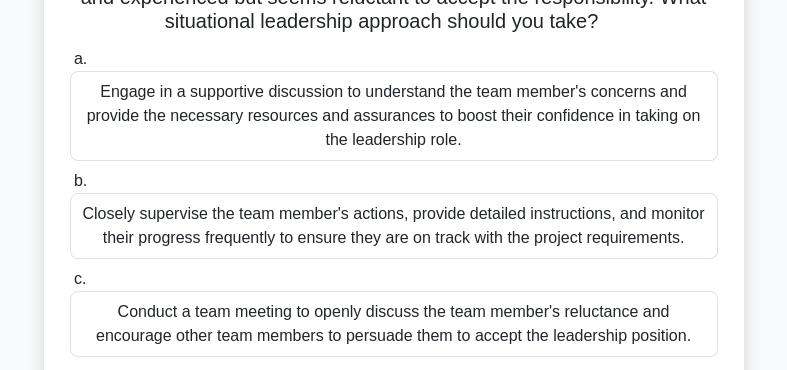 click on "Engage in a supportive discussion to understand the team member's concerns and provide the necessary resources and assurances to boost their confidence in taking on the leadership role." at bounding box center [394, 116] 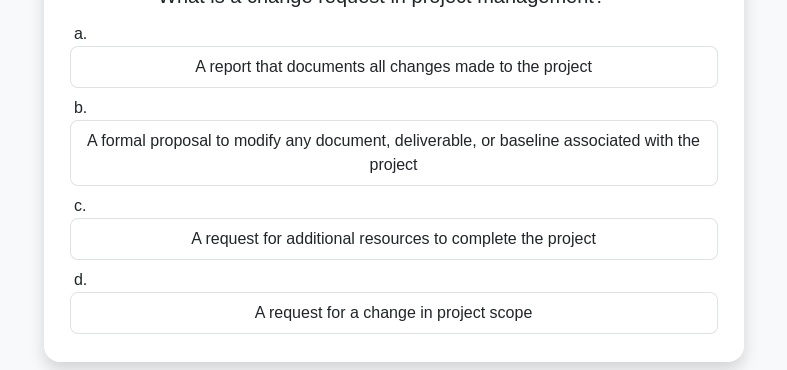 scroll, scrollTop: 153, scrollLeft: 0, axis: vertical 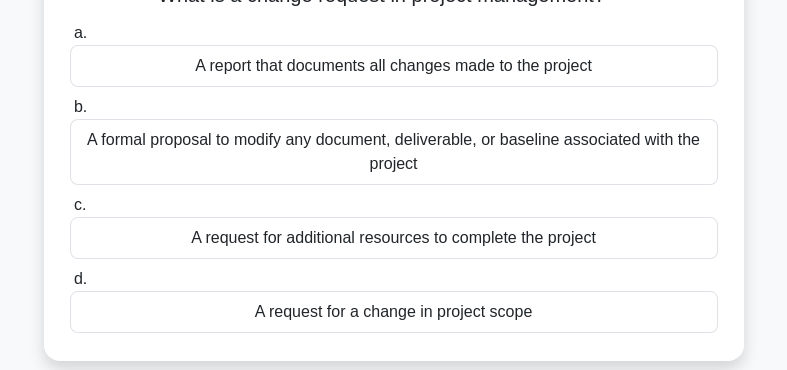 click on "A formal proposal to modify any document, deliverable, or baseline associated with the project" at bounding box center (394, 152) 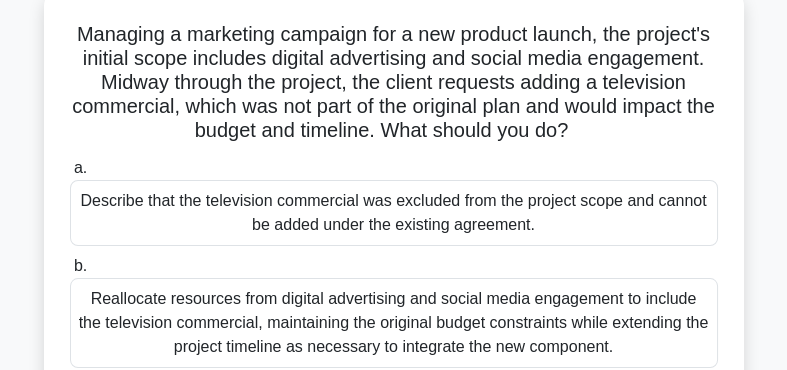 scroll, scrollTop: 117, scrollLeft: 0, axis: vertical 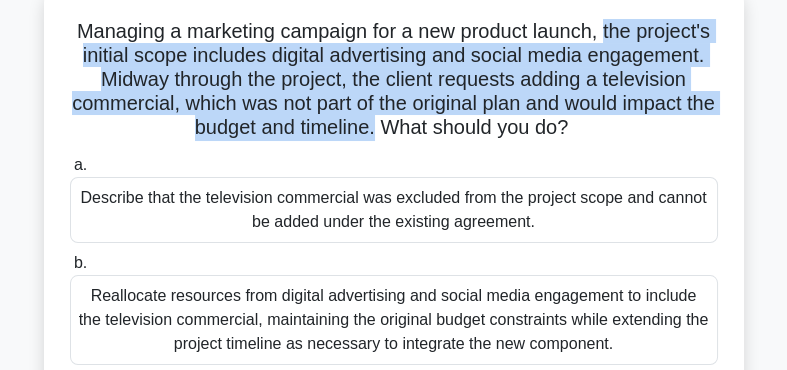 drag, startPoint x: 602, startPoint y: 28, endPoint x: 375, endPoint y: 136, distance: 251.38217 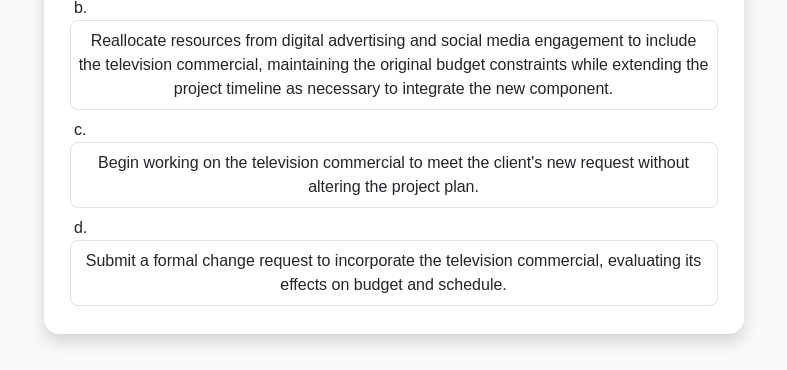 scroll, scrollTop: 374, scrollLeft: 0, axis: vertical 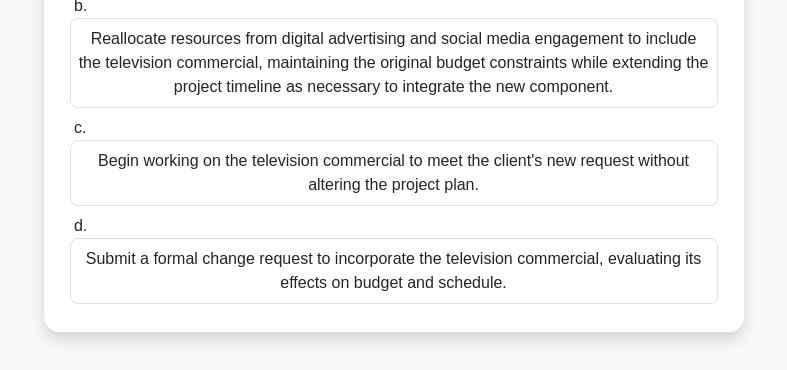 click on "Submit a formal change request to incorporate the television commercial, evaluating its effects on budget and schedule." at bounding box center (394, 271) 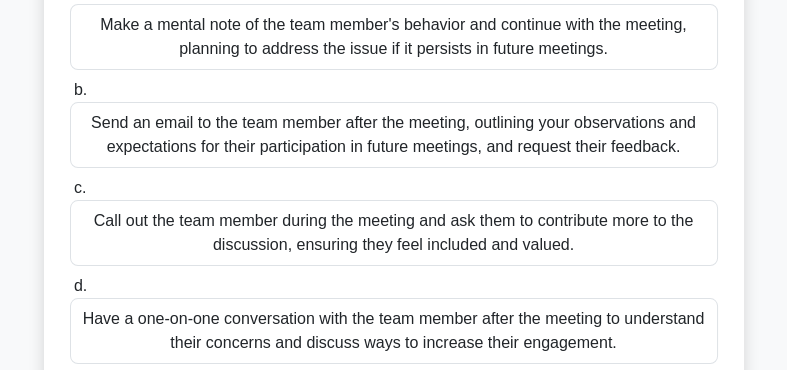 scroll, scrollTop: 242, scrollLeft: 0, axis: vertical 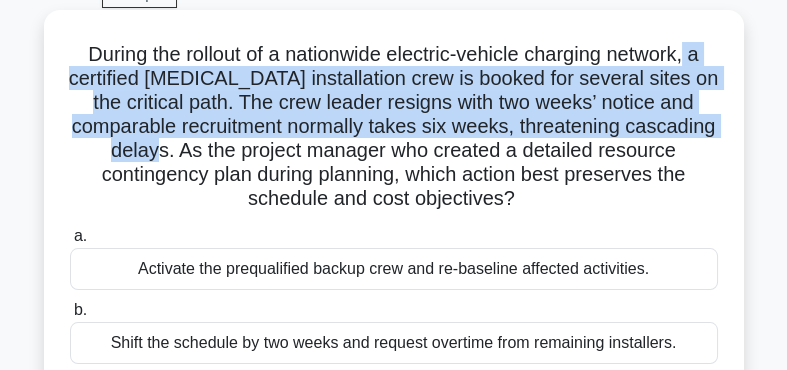 drag, startPoint x: 687, startPoint y: 57, endPoint x: 174, endPoint y: 148, distance: 521.00867 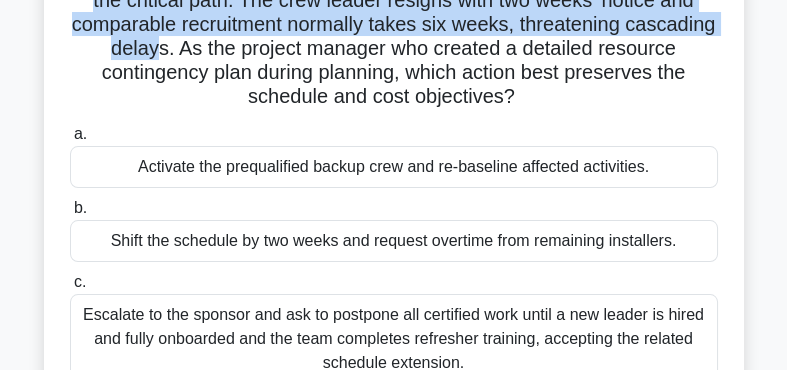 scroll, scrollTop: 196, scrollLeft: 0, axis: vertical 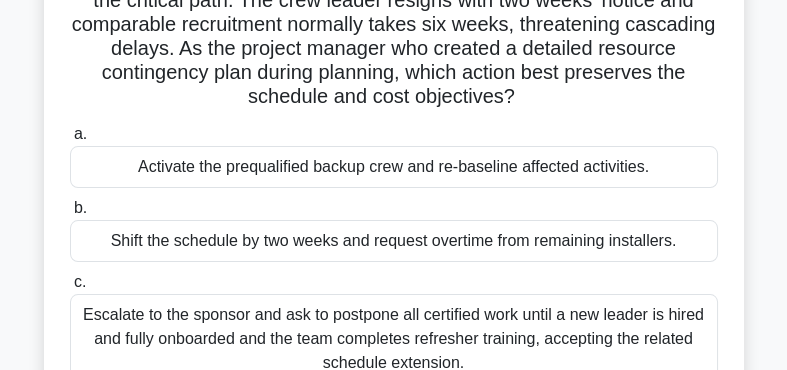 click on "Activate the prequalified backup crew and re-baseline affected activities." at bounding box center (394, 167) 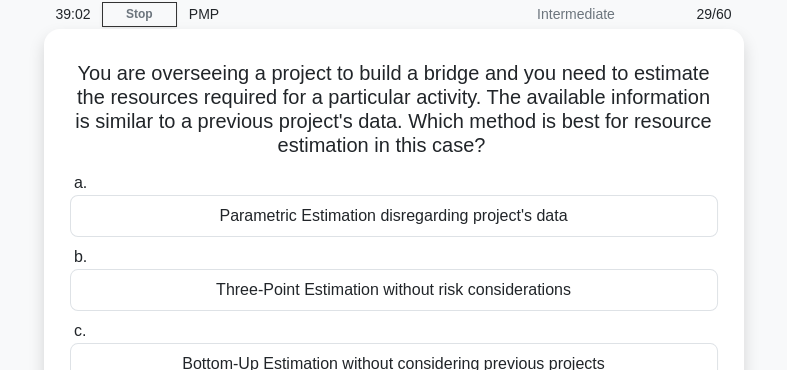 scroll, scrollTop: 100, scrollLeft: 0, axis: vertical 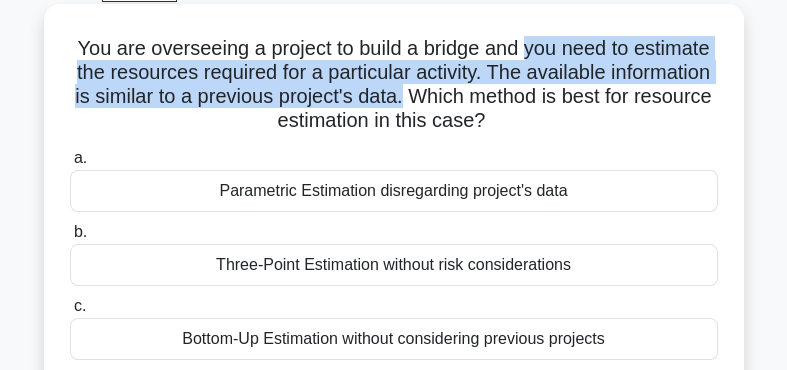 drag, startPoint x: 523, startPoint y: 47, endPoint x: 400, endPoint y: 98, distance: 133.15405 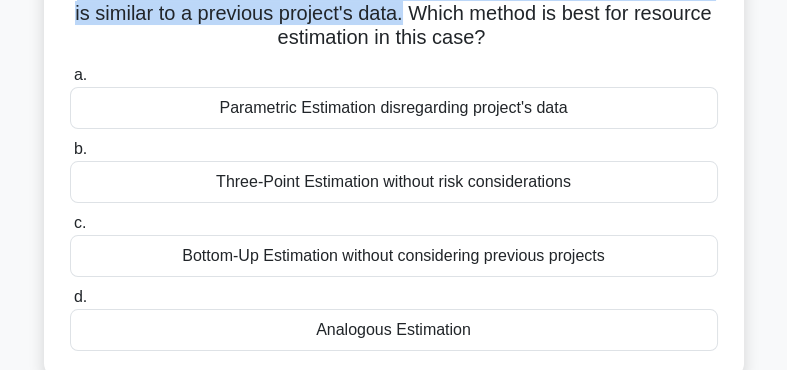scroll, scrollTop: 193, scrollLeft: 0, axis: vertical 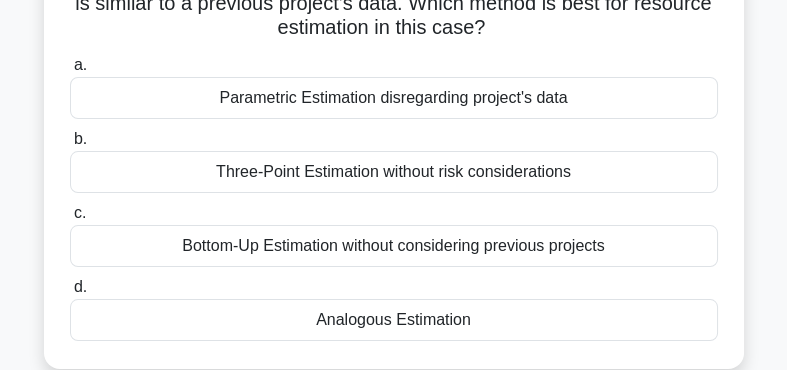 click on "Analogous Estimation" at bounding box center (394, 320) 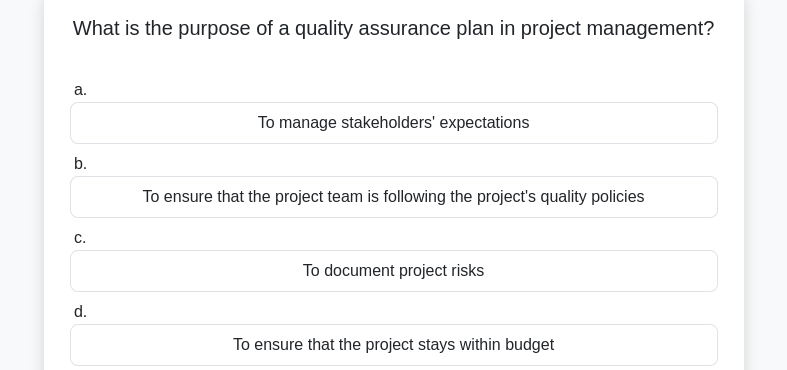 scroll, scrollTop: 119, scrollLeft: 0, axis: vertical 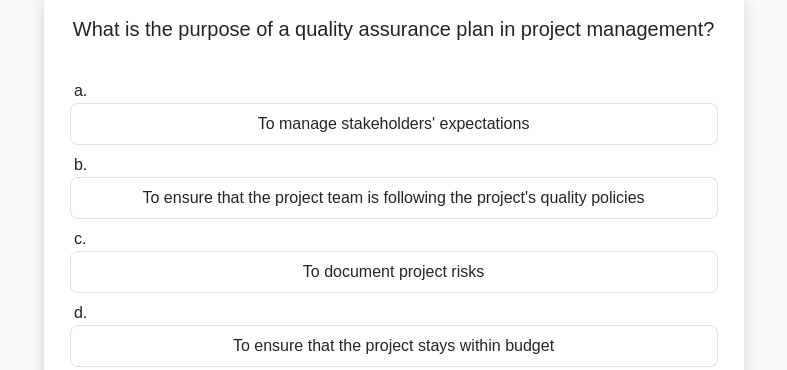 click on "To ensure that the project team is following the project's quality policies" at bounding box center [394, 198] 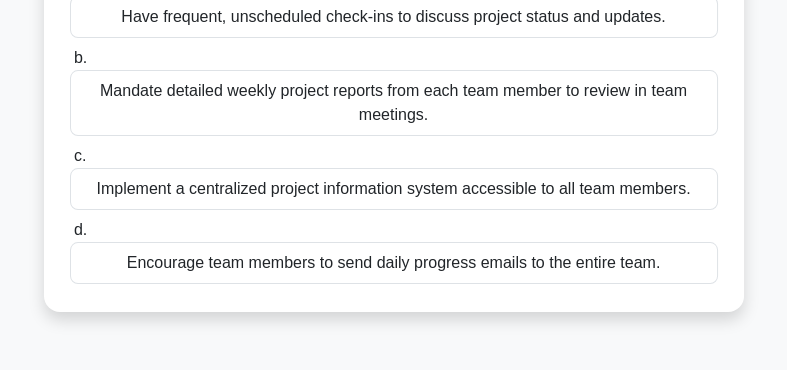 scroll, scrollTop: 253, scrollLeft: 0, axis: vertical 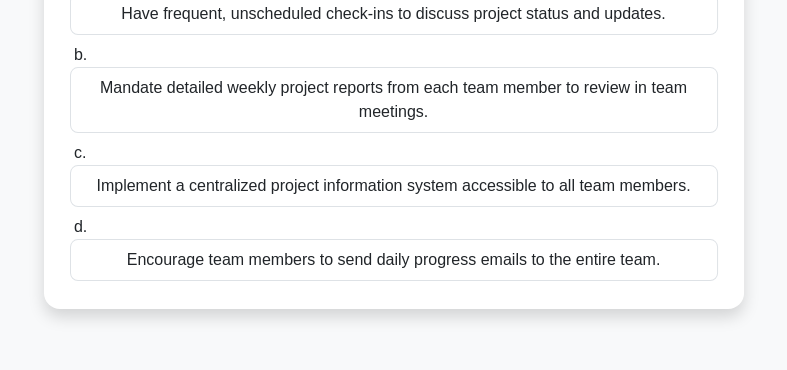 click on "Implement a centralized project information system accessible to all team members." at bounding box center [394, 186] 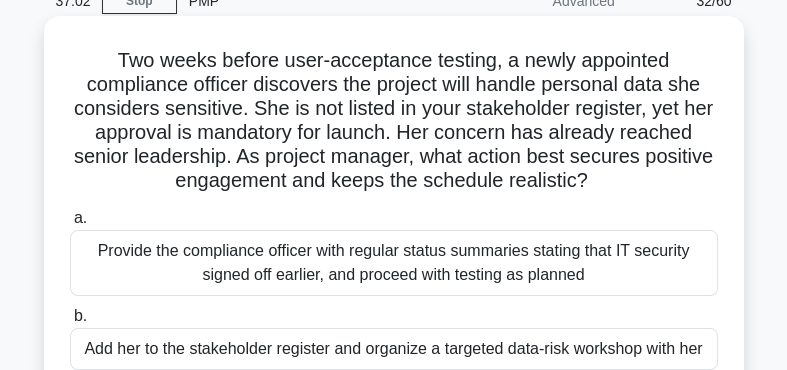 scroll, scrollTop: 94, scrollLeft: 0, axis: vertical 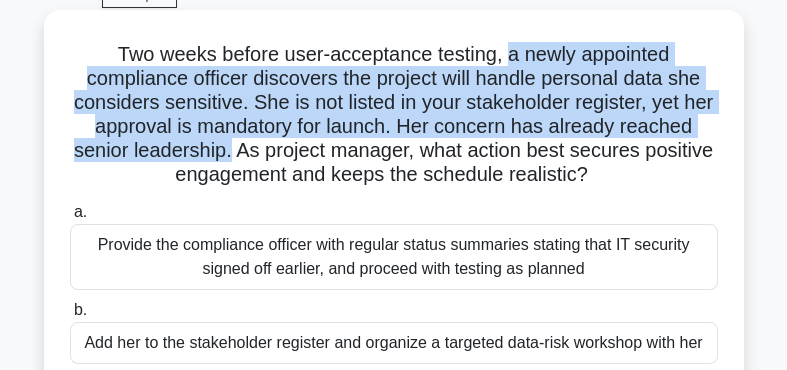 drag, startPoint x: 502, startPoint y: 57, endPoint x: 203, endPoint y: 152, distance: 313.7292 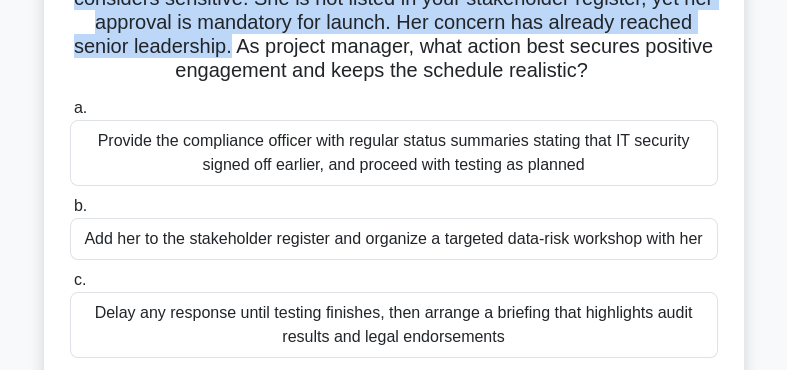 scroll, scrollTop: 191, scrollLeft: 0, axis: vertical 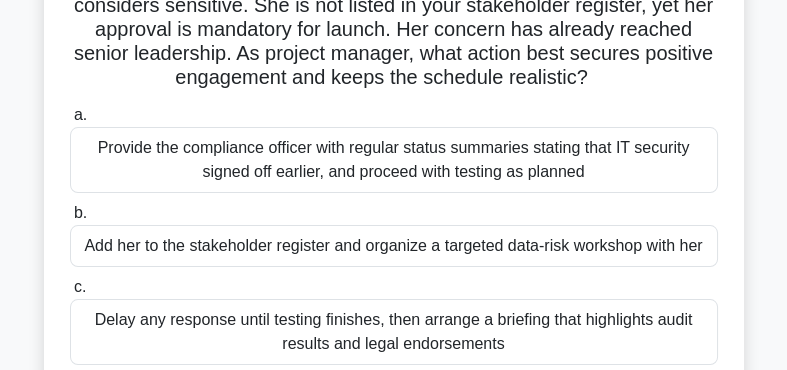 click on "Add her to the stakeholder register and organize a targeted data-risk workshop with her" at bounding box center [394, 246] 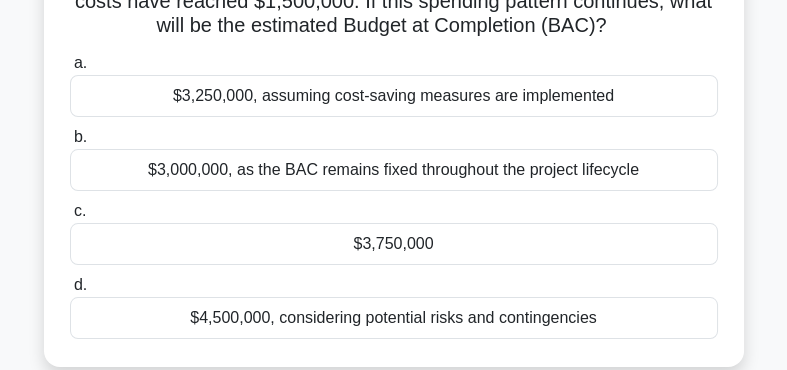 scroll, scrollTop: 198, scrollLeft: 0, axis: vertical 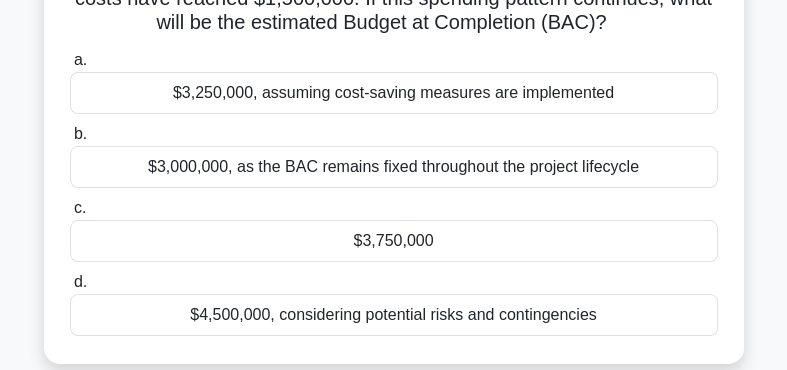 click on "$3,750,000" at bounding box center [394, 241] 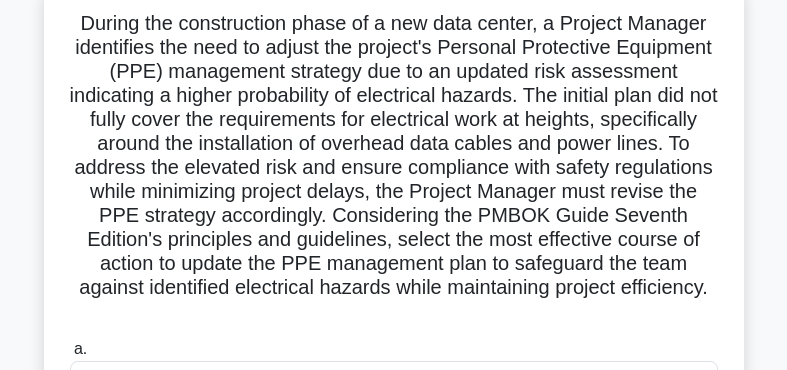 scroll, scrollTop: 127, scrollLeft: 0, axis: vertical 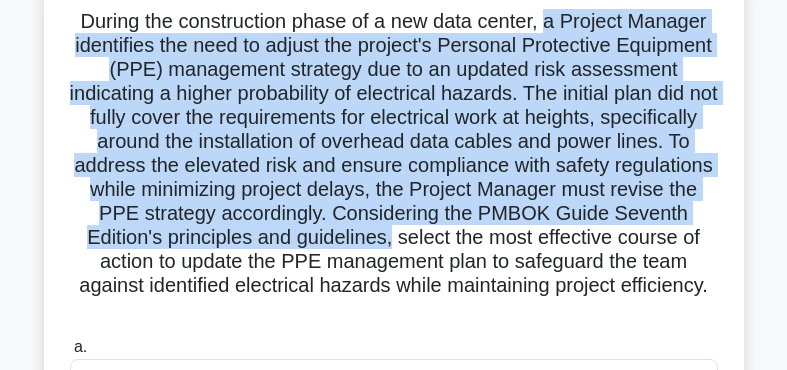 drag, startPoint x: 547, startPoint y: 22, endPoint x: 310, endPoint y: 246, distance: 326.1058 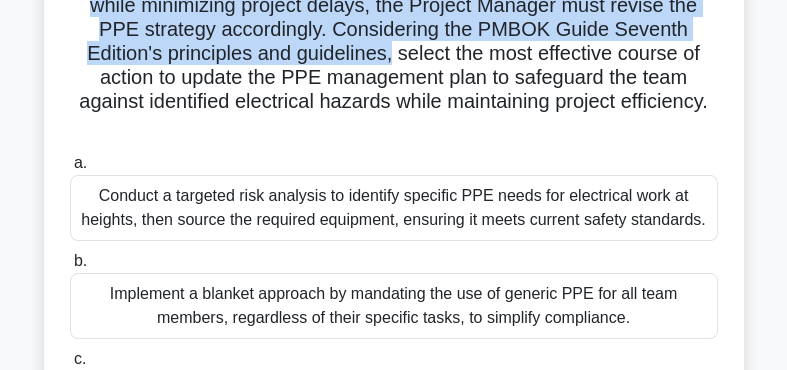 scroll, scrollTop: 310, scrollLeft: 0, axis: vertical 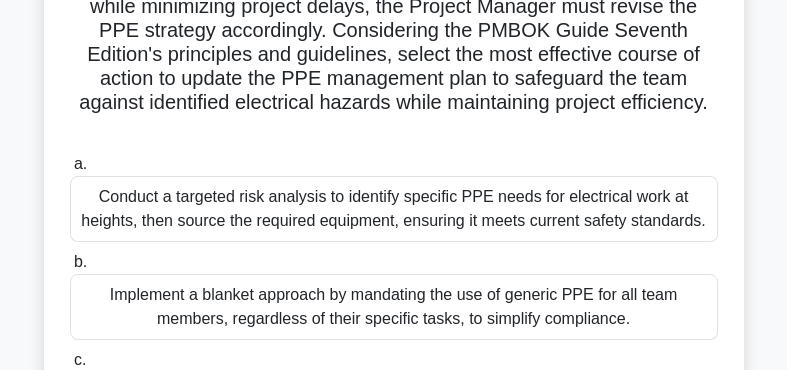 click on "Conduct a targeted risk analysis to identify specific PPE needs for electrical work at heights, then source the required equipment, ensuring it meets current safety standards." at bounding box center (394, 209) 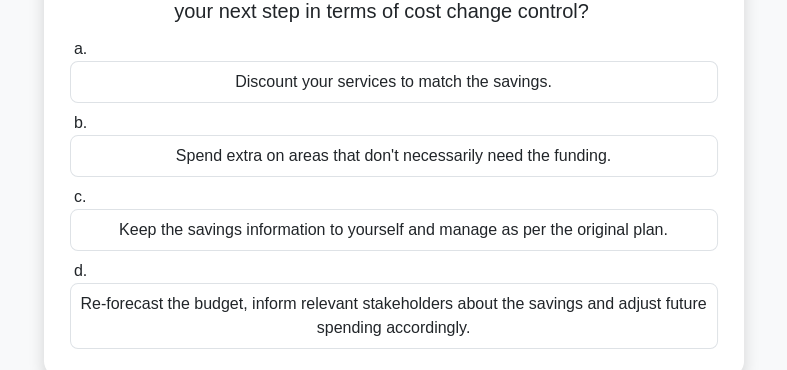 scroll, scrollTop: 190, scrollLeft: 0, axis: vertical 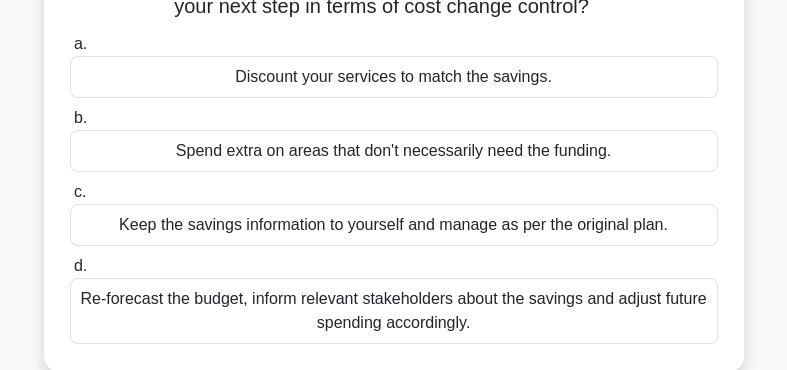 click on "Re-forecast the budget, inform relevant stakeholders about the savings and adjust future spending accordingly." at bounding box center [394, 311] 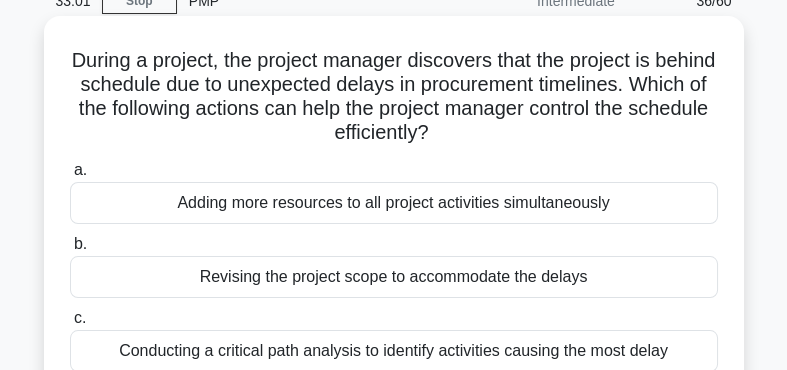 scroll, scrollTop: 93, scrollLeft: 0, axis: vertical 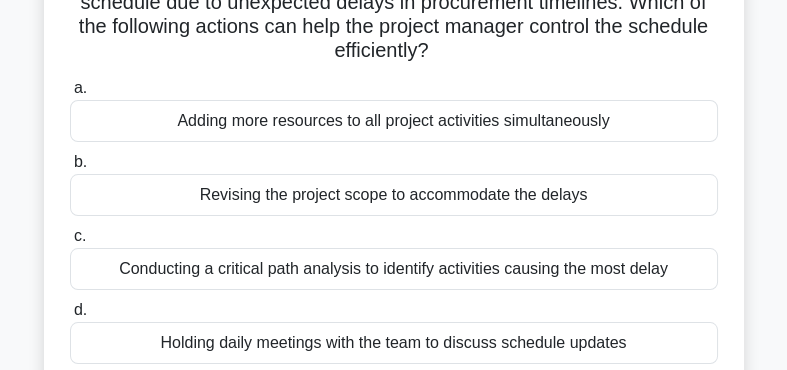 click on "Conducting a critical path analysis to identify activities causing the most delay" at bounding box center (394, 269) 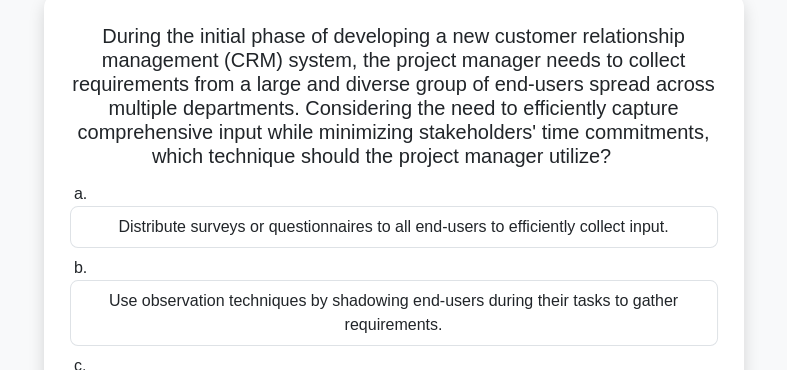 scroll, scrollTop: 114, scrollLeft: 0, axis: vertical 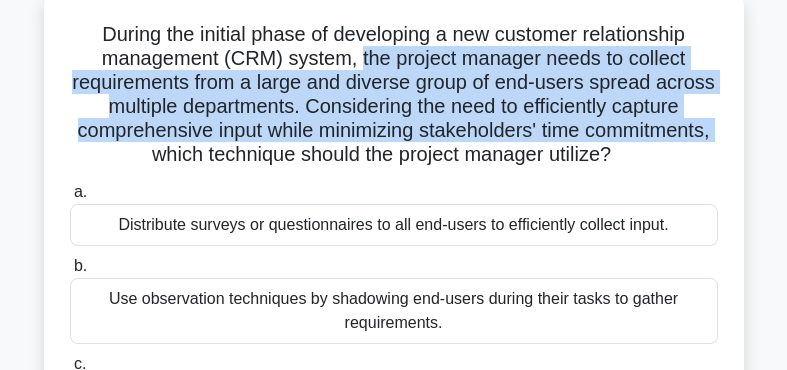 drag, startPoint x: 356, startPoint y: 59, endPoint x: 723, endPoint y: 124, distance: 372.71167 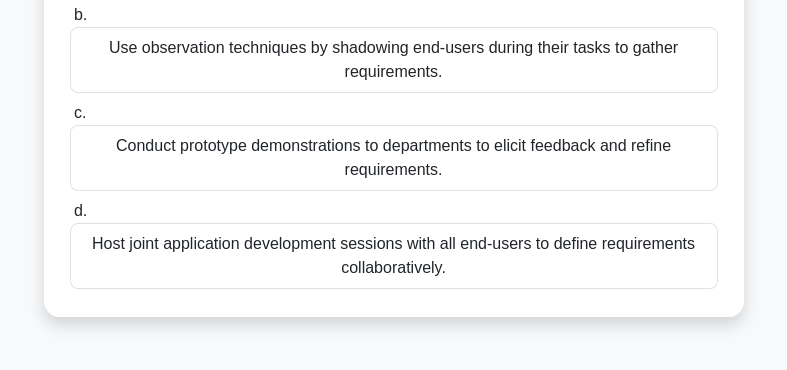 scroll, scrollTop: 366, scrollLeft: 0, axis: vertical 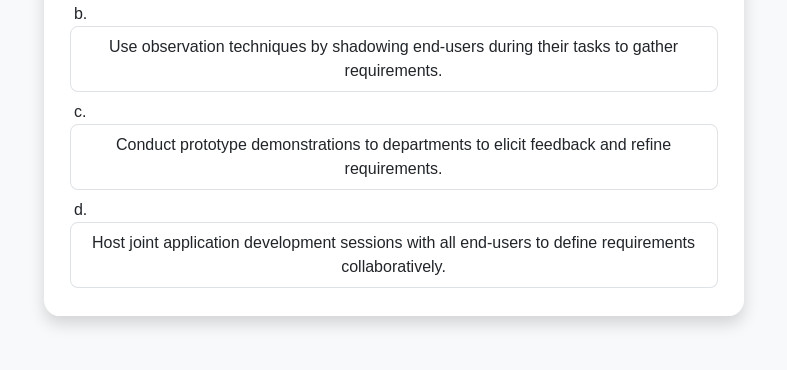 click on "Host joint application development sessions with all end-users to define requirements collaboratively." at bounding box center [394, 255] 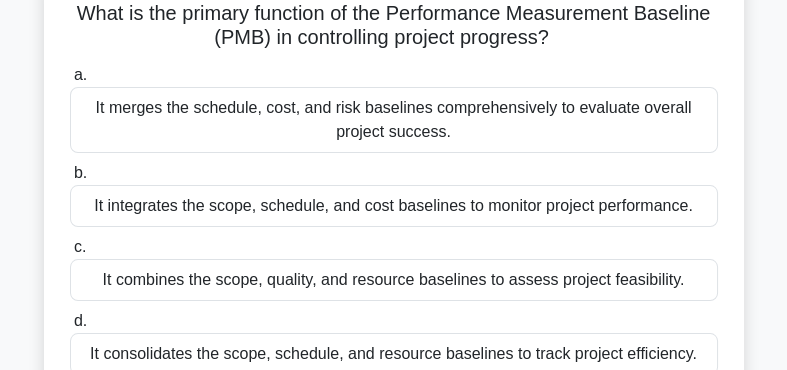 scroll, scrollTop: 131, scrollLeft: 0, axis: vertical 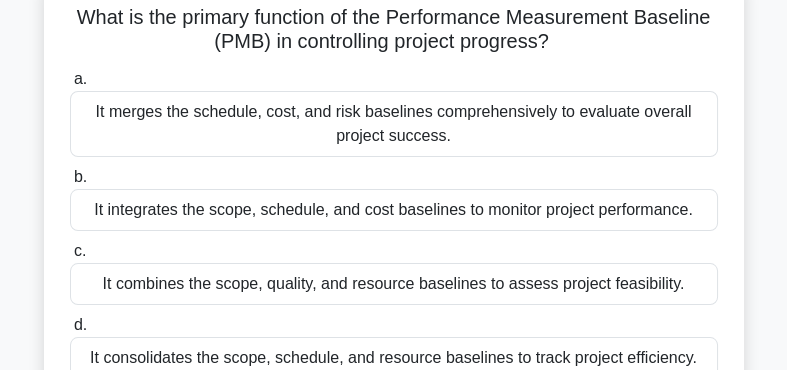 click on "It integrates the scope, schedule, and cost baselines to monitor project performance." at bounding box center (394, 210) 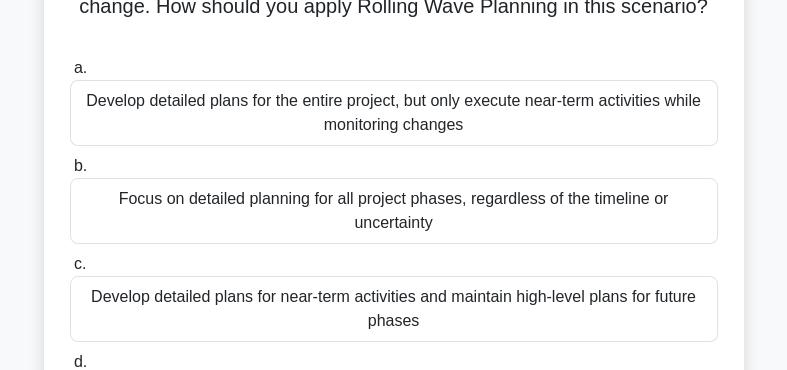 scroll, scrollTop: 189, scrollLeft: 0, axis: vertical 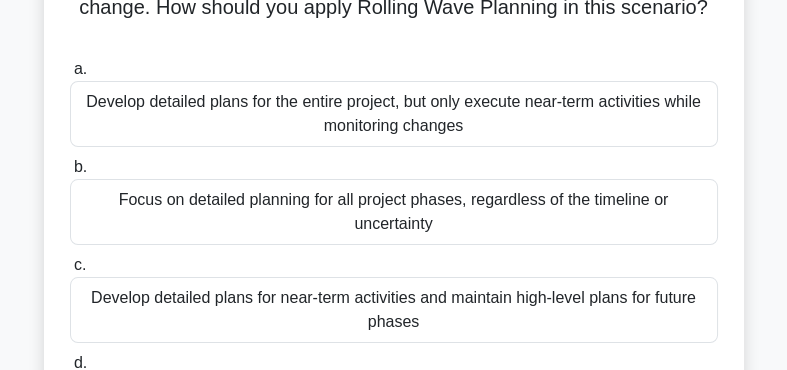 click on "Develop detailed plans for near-term activities and maintain high-level plans for future phases" at bounding box center [394, 310] 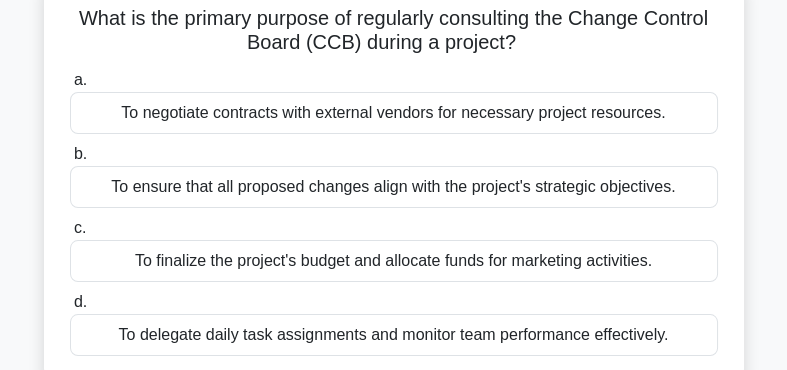 scroll, scrollTop: 133, scrollLeft: 0, axis: vertical 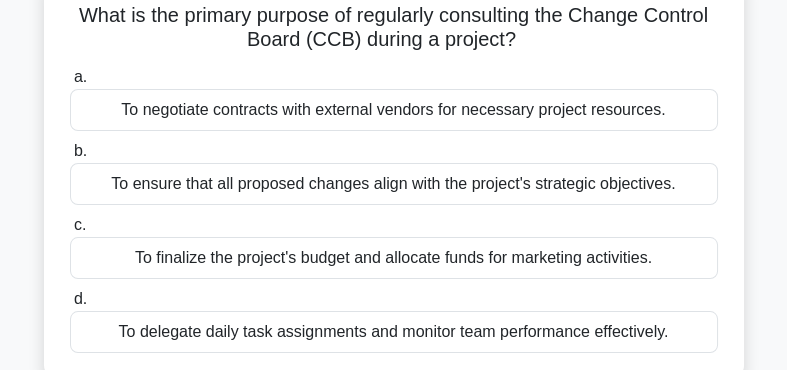 click on "To ensure that all proposed changes align with the project's strategic objectives." at bounding box center [394, 184] 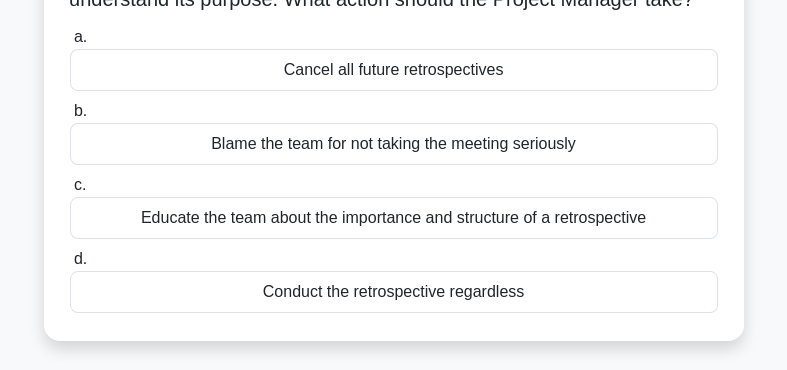 scroll, scrollTop: 175, scrollLeft: 0, axis: vertical 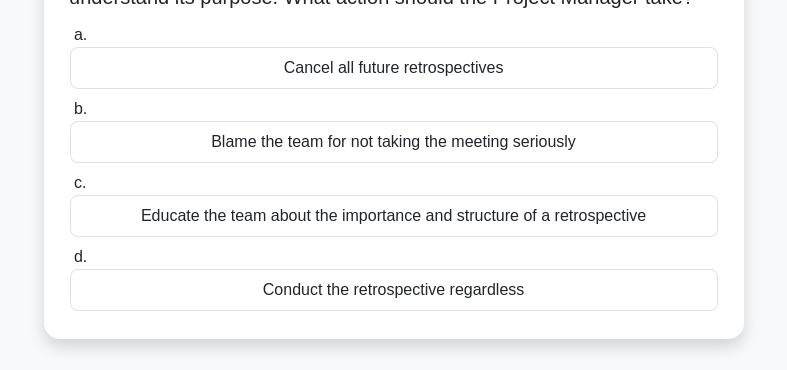 click on "Educate the team about the importance and structure of a retrospective" at bounding box center [394, 216] 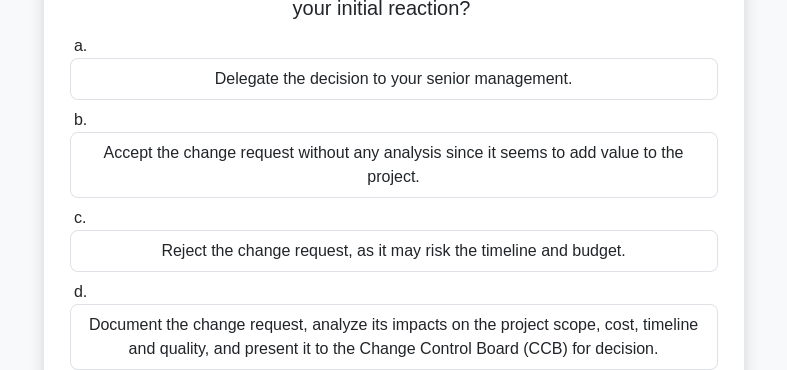scroll, scrollTop: 212, scrollLeft: 0, axis: vertical 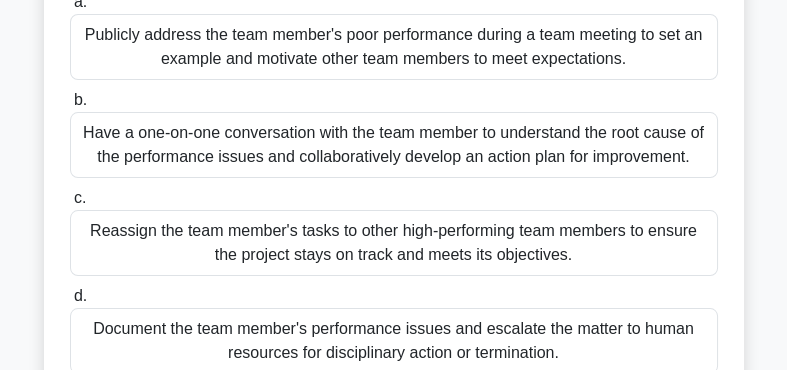 click on "Have a one-on-one conversation with the team member to understand the root cause of the performance issues and collaboratively develop an action plan for improvement." at bounding box center (394, 145) 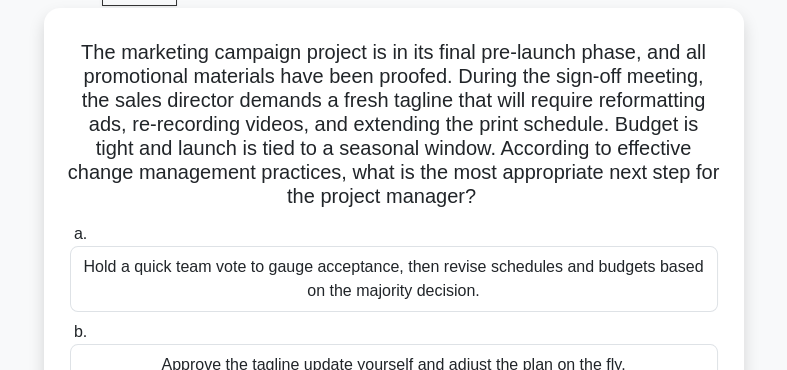 scroll, scrollTop: 106, scrollLeft: 0, axis: vertical 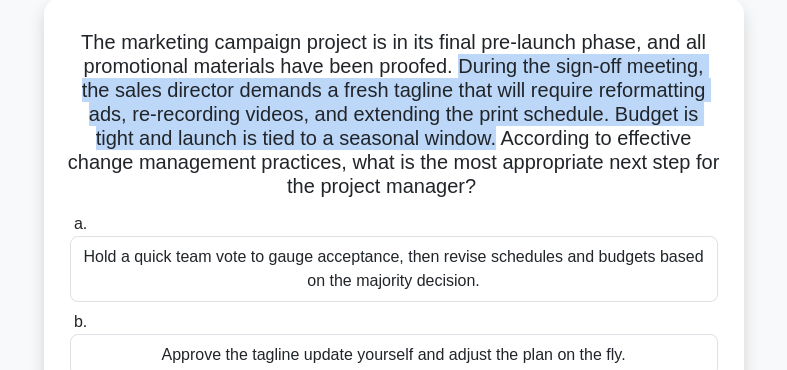 drag, startPoint x: 457, startPoint y: 69, endPoint x: 496, endPoint y: 137, distance: 78.39005 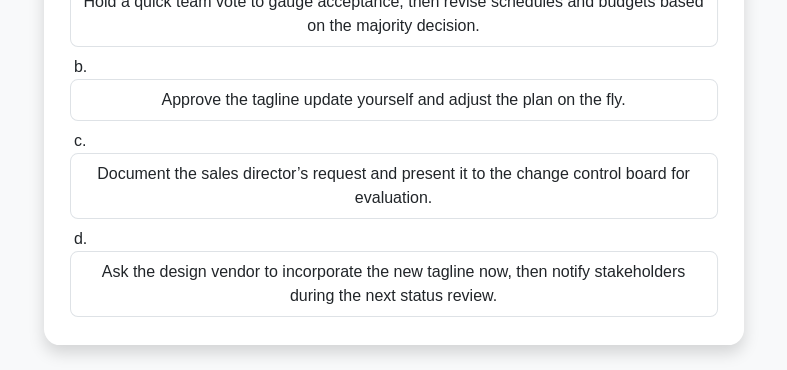 scroll, scrollTop: 361, scrollLeft: 0, axis: vertical 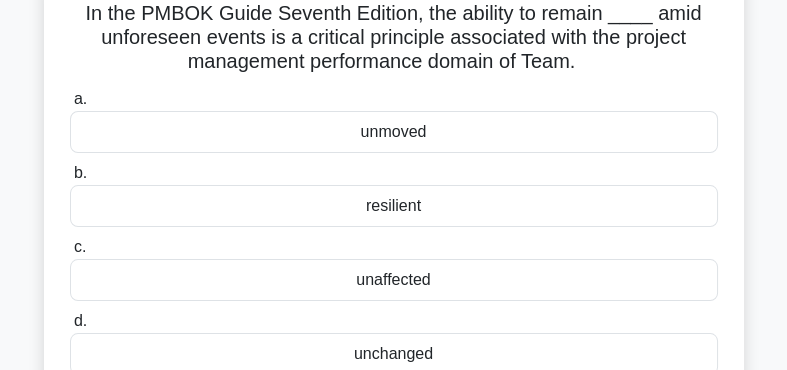 click on "resilient" at bounding box center (394, 206) 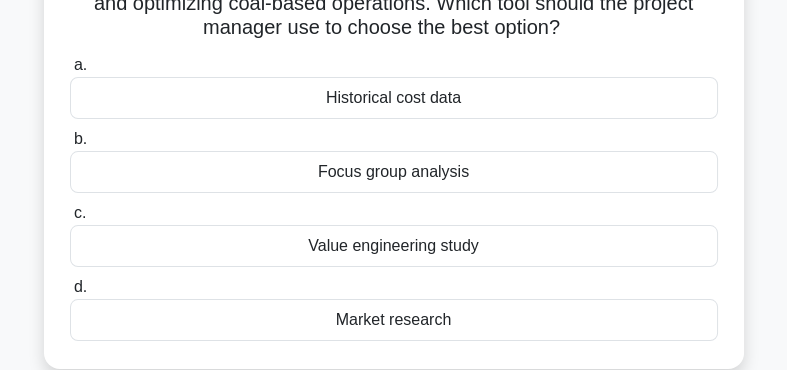 scroll, scrollTop: 194, scrollLeft: 0, axis: vertical 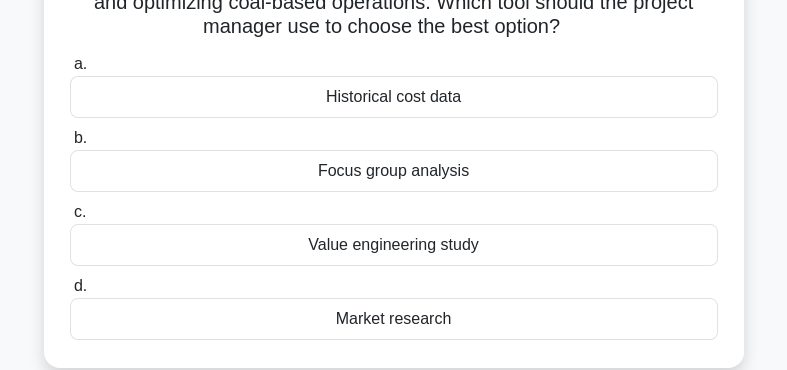 click on "Value engineering study" at bounding box center [394, 245] 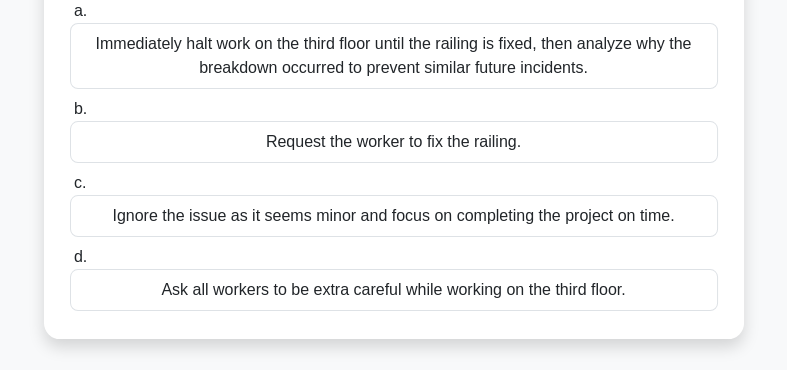 scroll, scrollTop: 233, scrollLeft: 0, axis: vertical 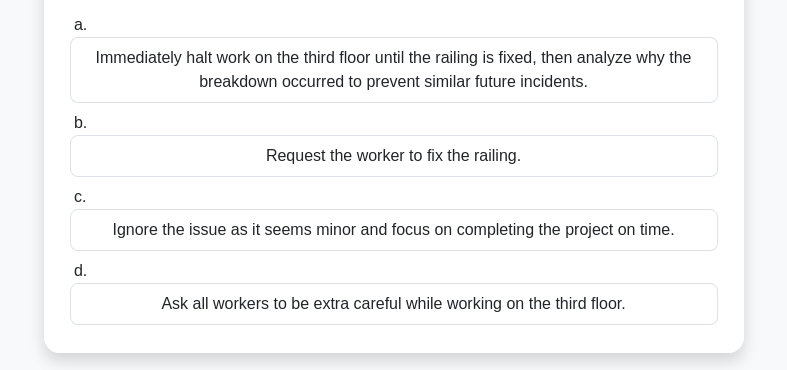 click on "Immediately halt work on the third floor until the railing is fixed, then analyze why the breakdown occurred to prevent similar future incidents." at bounding box center [394, 70] 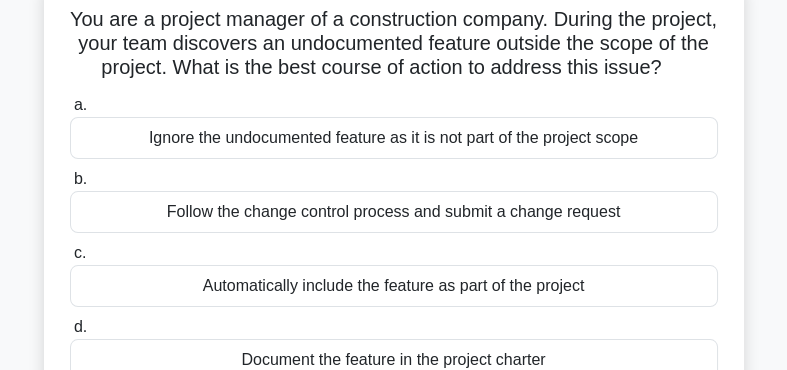 scroll, scrollTop: 130, scrollLeft: 0, axis: vertical 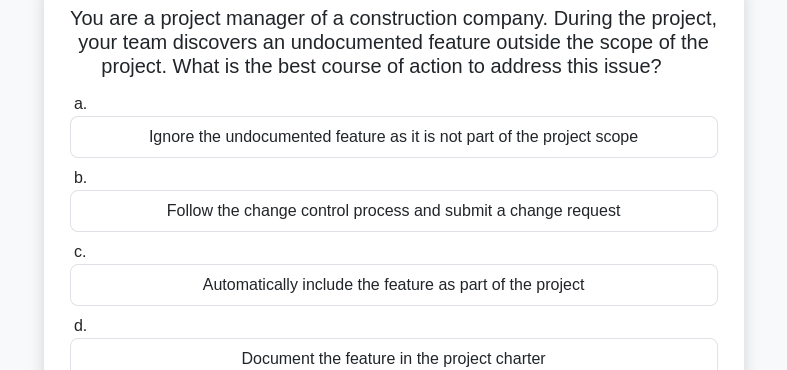 click on "Follow the change control process and submit a change request" at bounding box center (394, 211) 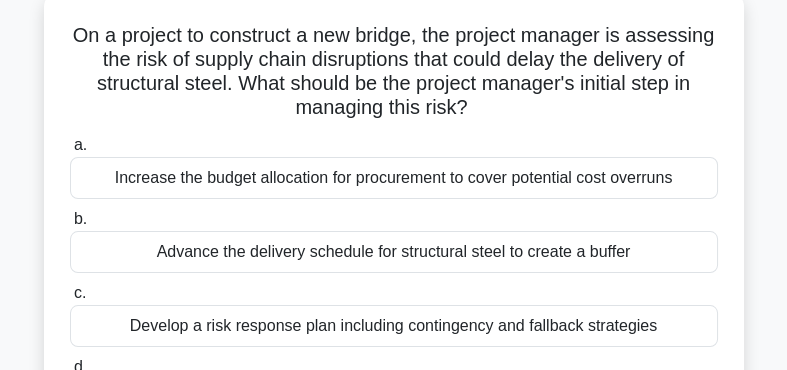 scroll, scrollTop: 113, scrollLeft: 0, axis: vertical 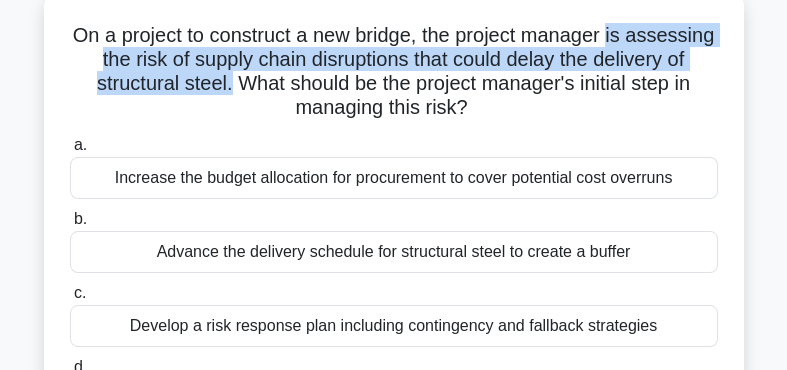drag, startPoint x: 611, startPoint y: 35, endPoint x: 229, endPoint y: 93, distance: 386.37805 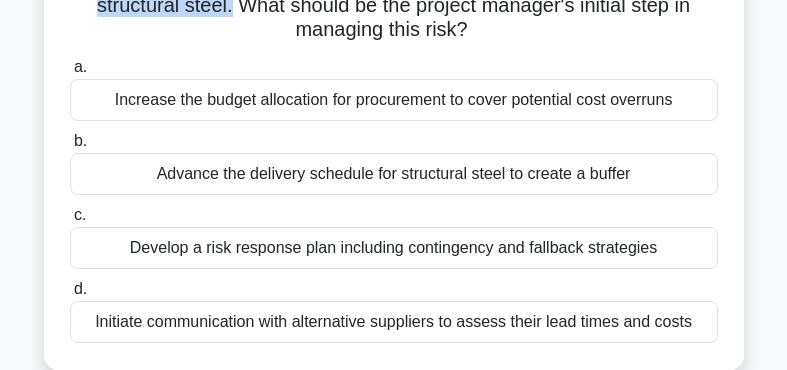 scroll, scrollTop: 192, scrollLeft: 0, axis: vertical 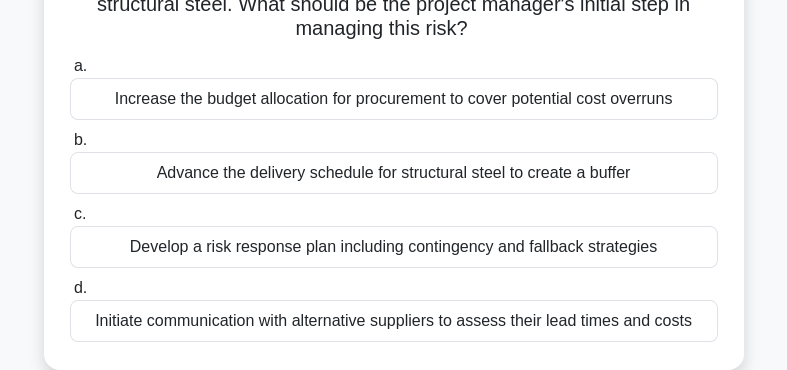 click on "Develop a risk response plan including contingency and fallback strategies" at bounding box center [394, 247] 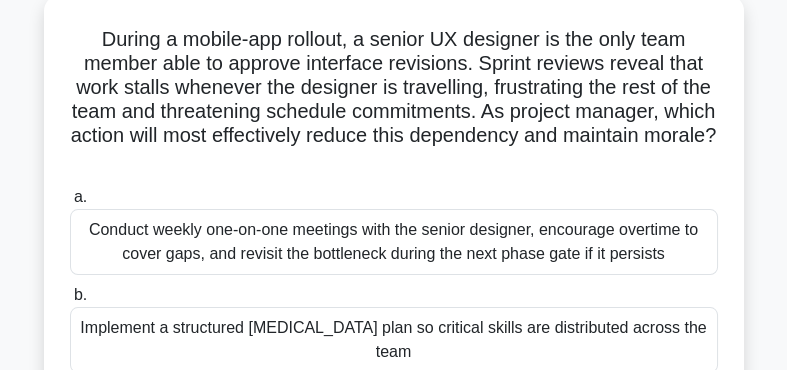 scroll, scrollTop: 110, scrollLeft: 0, axis: vertical 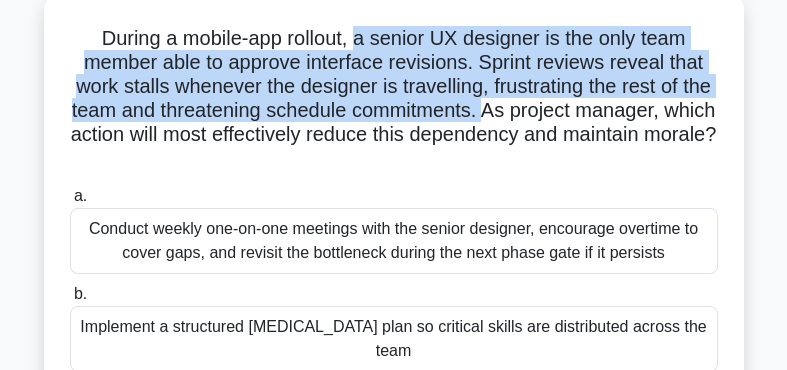 drag, startPoint x: 360, startPoint y: 40, endPoint x: 481, endPoint y: 102, distance: 135.95955 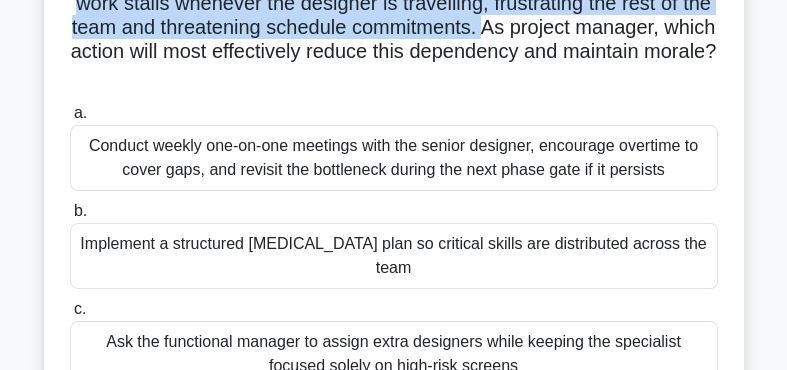 scroll, scrollTop: 192, scrollLeft: 0, axis: vertical 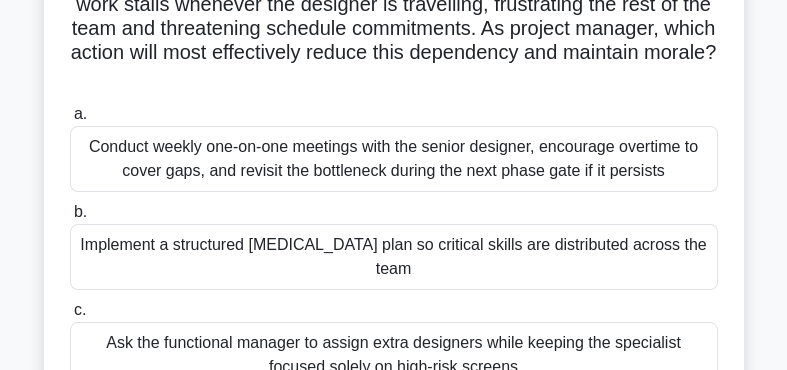 click on "Implement a structured cross-training plan so critical skills are distributed across the team" at bounding box center (394, 257) 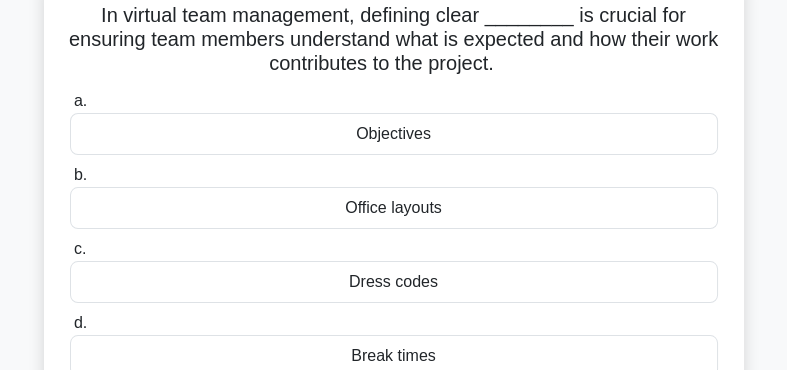 scroll, scrollTop: 131, scrollLeft: 0, axis: vertical 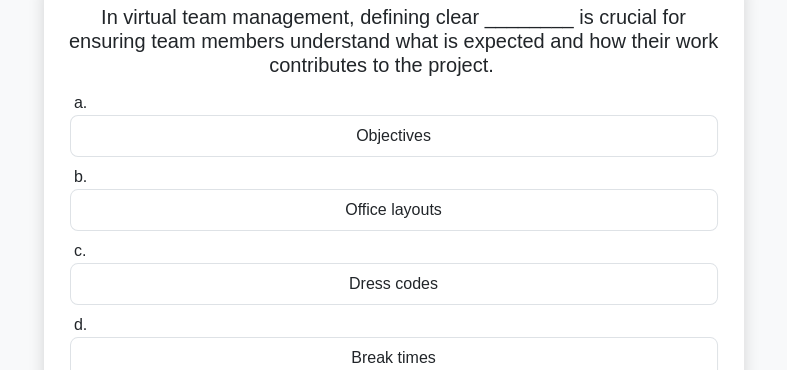 click on "Objectives" at bounding box center [394, 136] 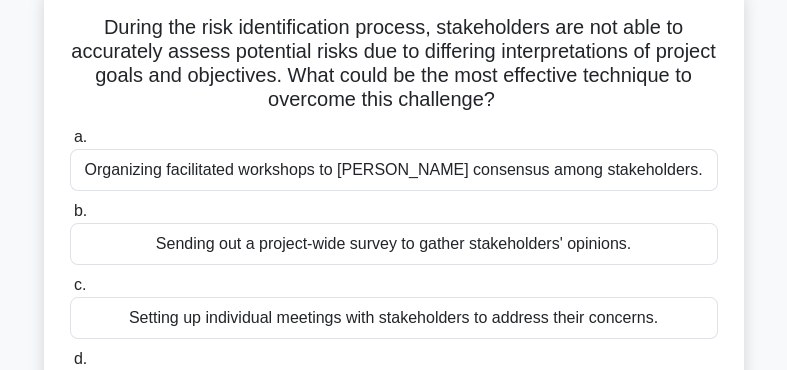 scroll, scrollTop: 122, scrollLeft: 0, axis: vertical 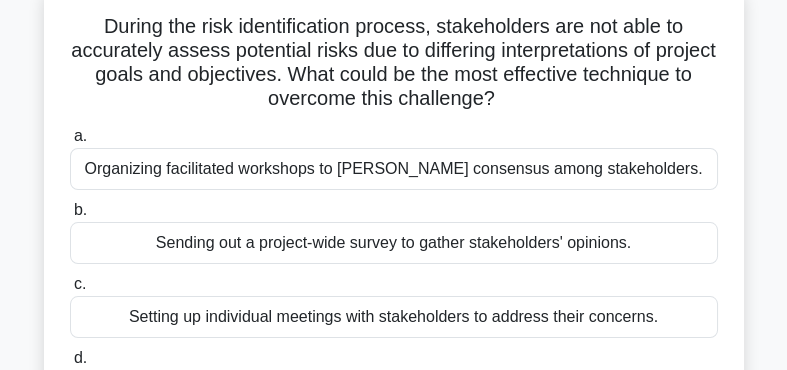 click on "Organizing facilitated workshops to foster consensus among stakeholders." at bounding box center (394, 169) 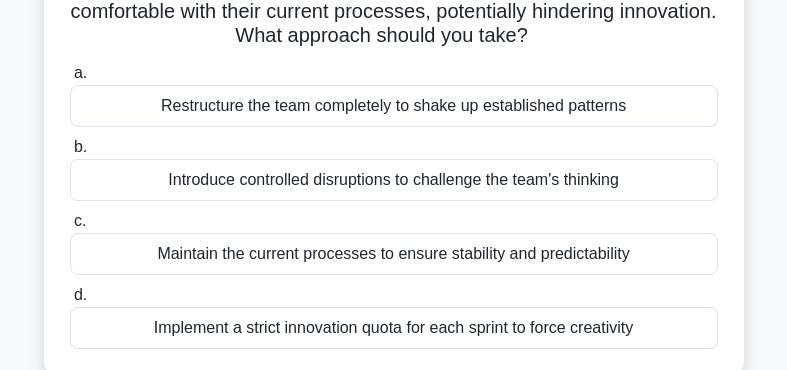 scroll, scrollTop: 162, scrollLeft: 0, axis: vertical 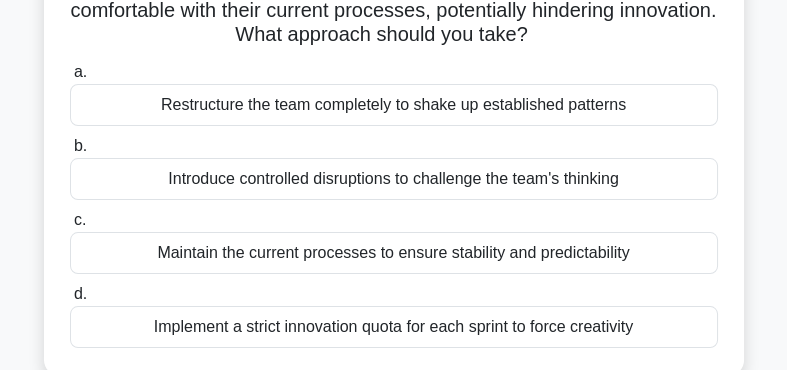 click on "Introduce controlled disruptions to challenge the team's thinking" at bounding box center [394, 179] 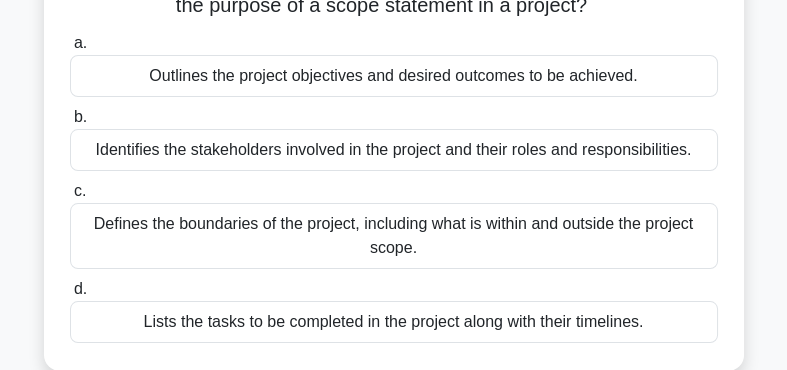 click on "Defines the boundaries of the project, including what is within and outside the project scope." at bounding box center [394, 236] 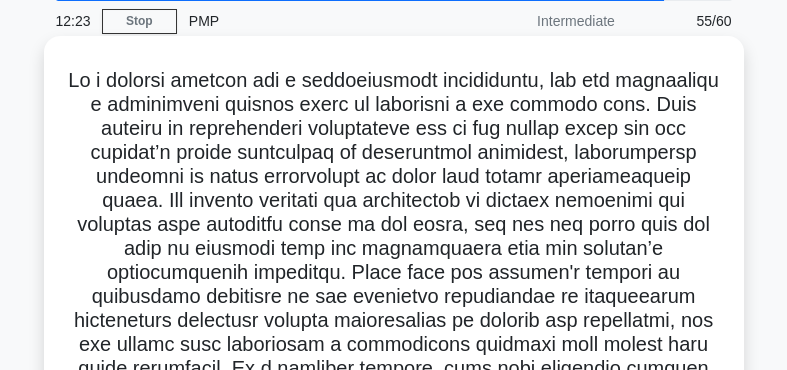 scroll, scrollTop: 72, scrollLeft: 0, axis: vertical 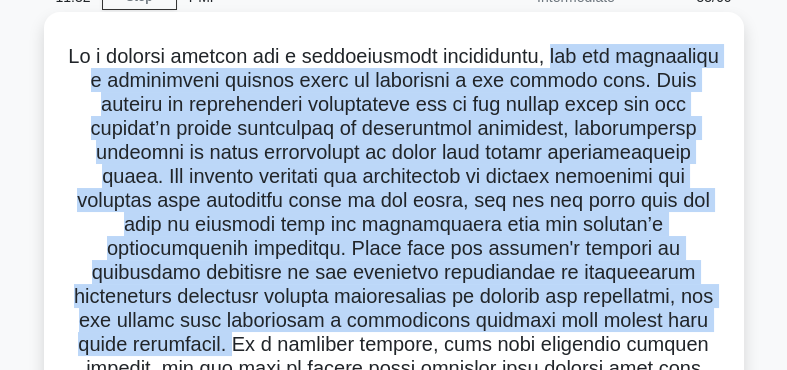 drag, startPoint x: 547, startPoint y: 57, endPoint x: 334, endPoint y: 320, distance: 338.43463 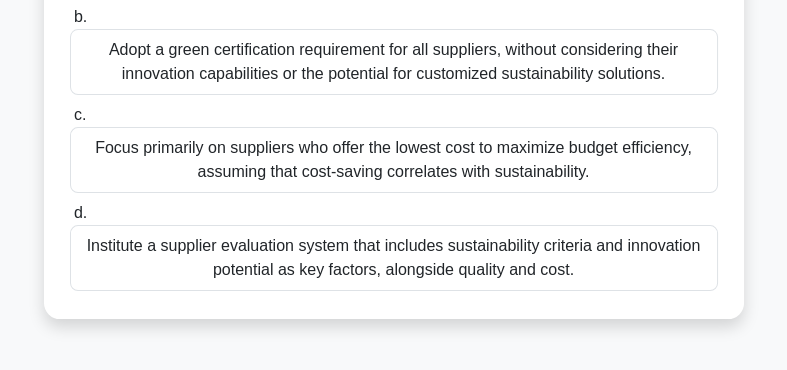 scroll, scrollTop: 628, scrollLeft: 0, axis: vertical 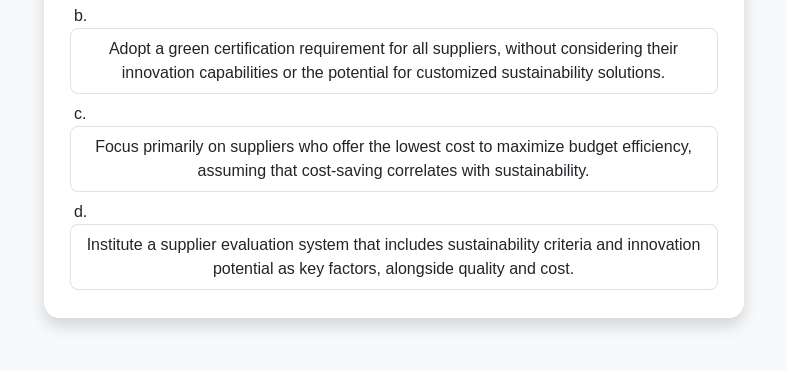 click on "Institute a supplier evaluation system that includes sustainability criteria and innovation potential as key factors, alongside quality and cost." at bounding box center (394, 257) 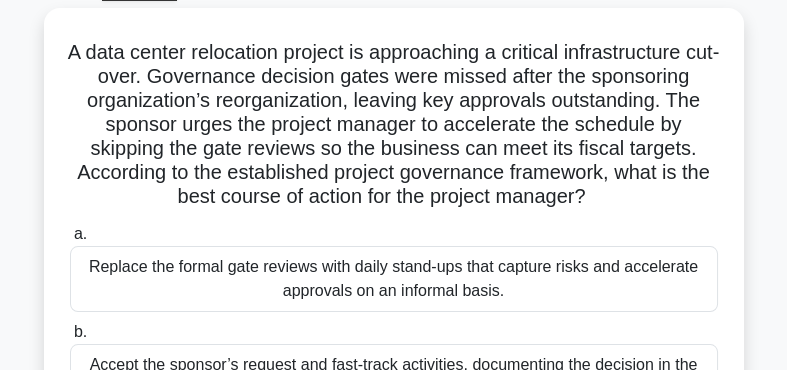 scroll, scrollTop: 102, scrollLeft: 0, axis: vertical 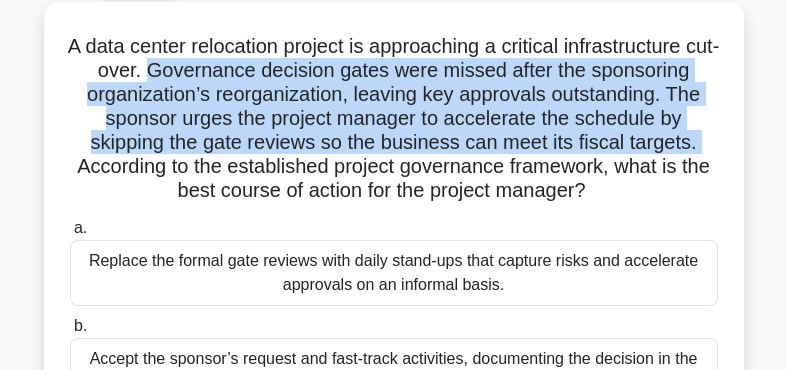 drag, startPoint x: 171, startPoint y: 72, endPoint x: 701, endPoint y: 136, distance: 533.85016 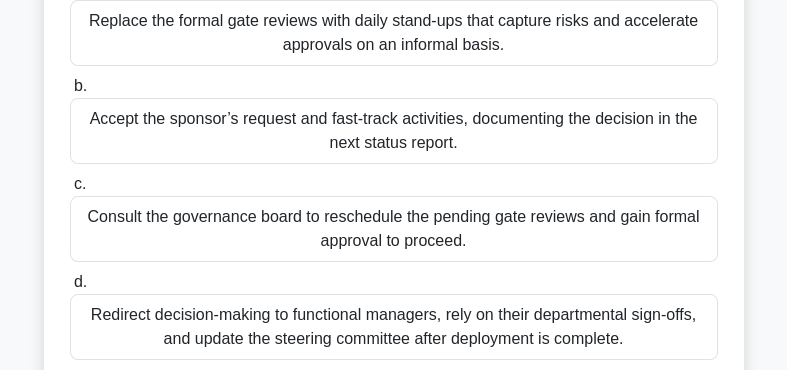 scroll, scrollTop: 343, scrollLeft: 0, axis: vertical 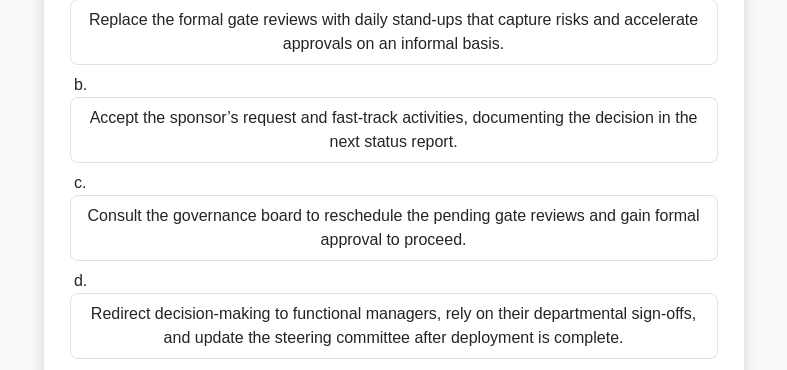click on "Consult the governance board to reschedule the pending gate reviews and gain formal approval to proceed." at bounding box center (394, 228) 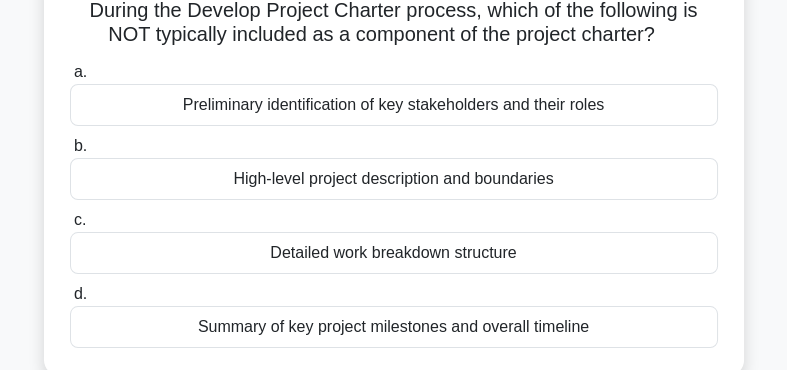 scroll, scrollTop: 140, scrollLeft: 0, axis: vertical 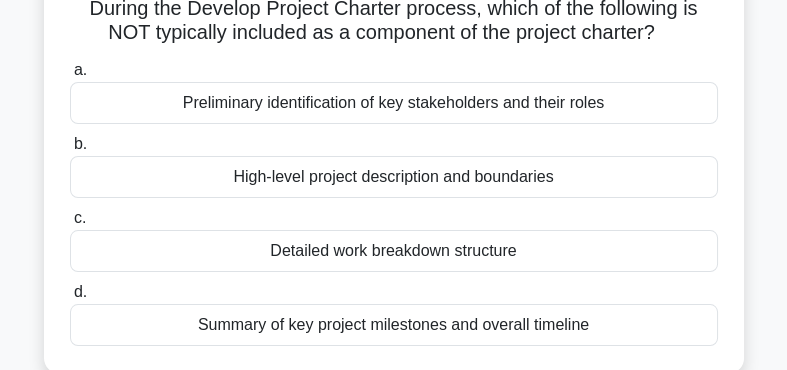 click on "Detailed work breakdown structure" at bounding box center (394, 251) 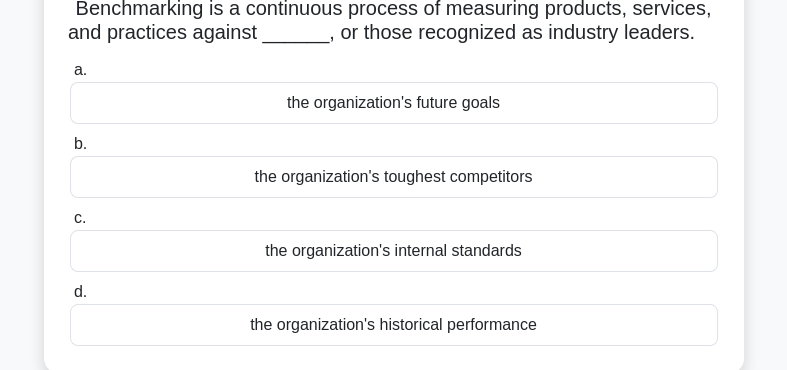 scroll, scrollTop: 141, scrollLeft: 0, axis: vertical 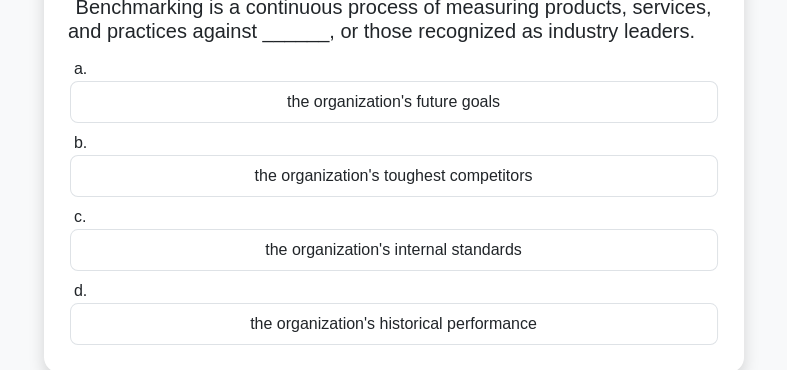 click on "the organization's toughest competitors" at bounding box center [394, 176] 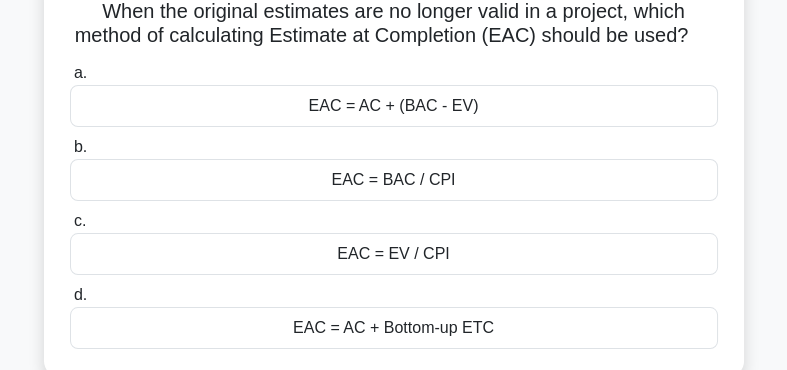 scroll, scrollTop: 138, scrollLeft: 0, axis: vertical 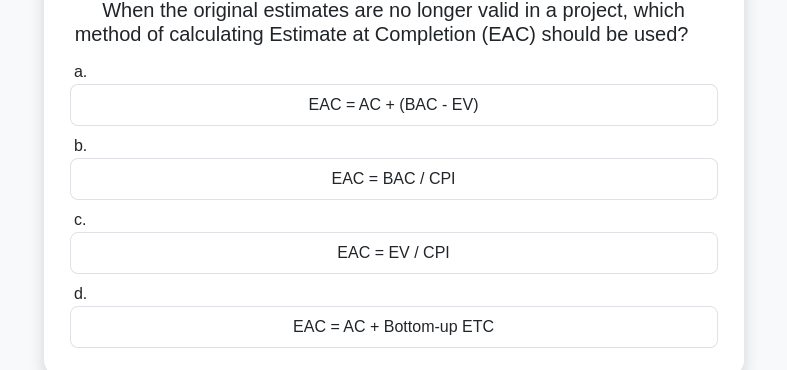 click on "EAC = AC + Bottom-up ETC" at bounding box center (394, 327) 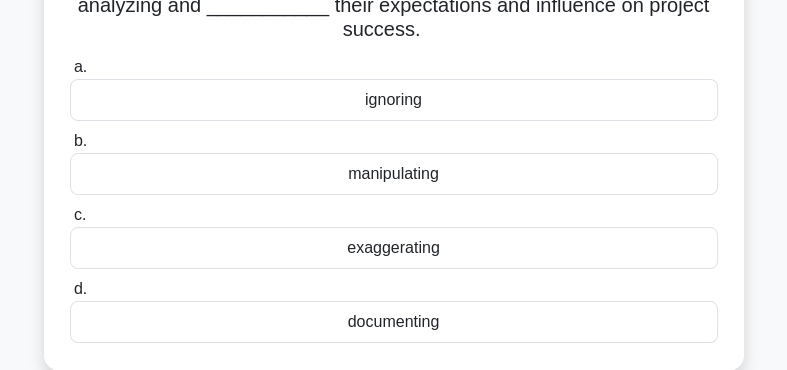 scroll, scrollTop: 191, scrollLeft: 0, axis: vertical 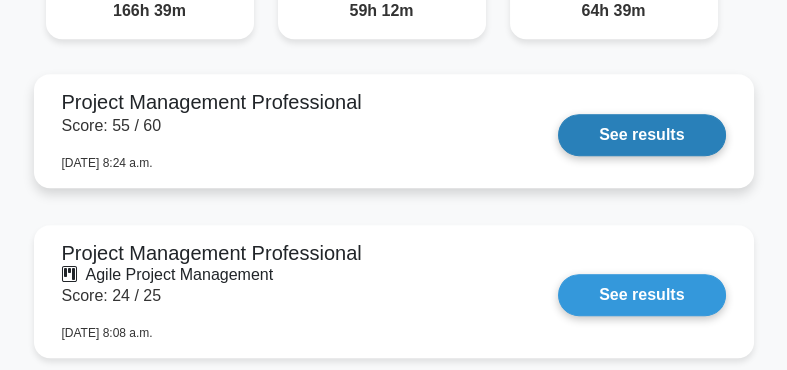 click on "See results" at bounding box center (641, 135) 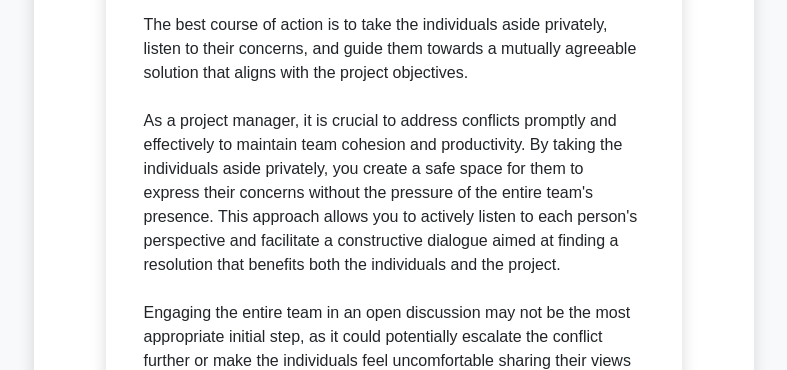 scroll, scrollTop: 1146, scrollLeft: 0, axis: vertical 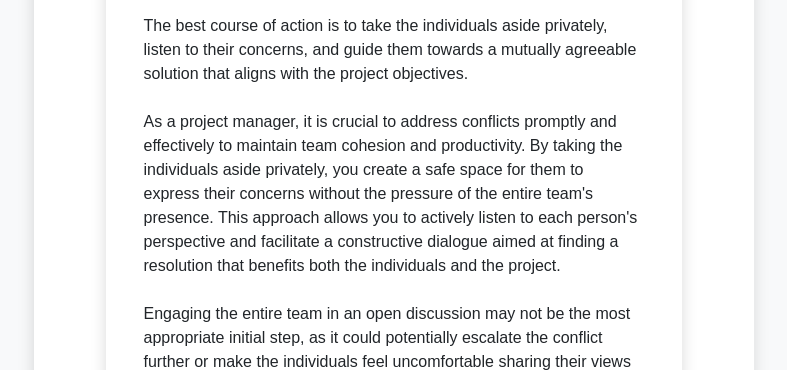 click on "The best course of action is to take the individuals aside privately, listen to their concerns, and guide them towards a mutually agreeable solution that aligns with the project objectives. As a project manager, it is crucial to address conflicts promptly and effectively to maintain team cohesion and productivity. By taking the individuals aside privately, you create a safe space for them to express their concerns without the pressure of the entire team's presence. This approach allows you to actively listen to each person's perspective and facilitate a constructive dialogue aimed at finding a resolution that benefits both the individuals and the project. Engaging the entire team in an open discussion may not be the most appropriate initial step, as it could potentially escalate the conflict further or make the individuals feel uncomfortable sharing their views in front of everyone." at bounding box center (394, 326) 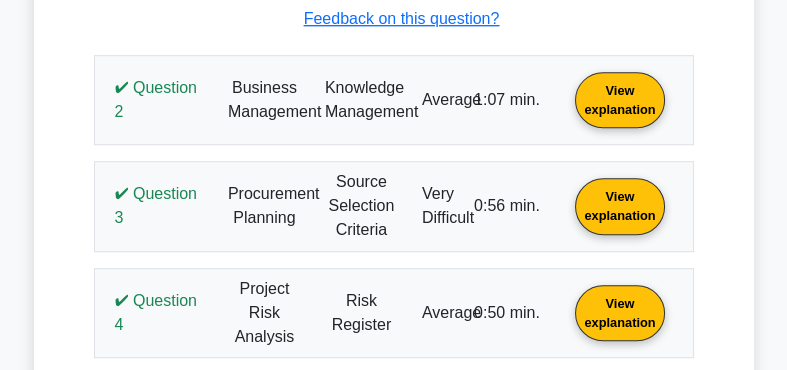 scroll, scrollTop: 1927, scrollLeft: 0, axis: vertical 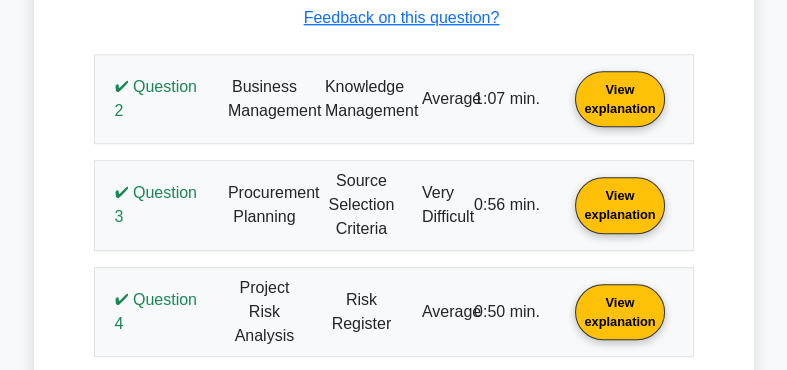 click on "View explanation" at bounding box center [619, 204] 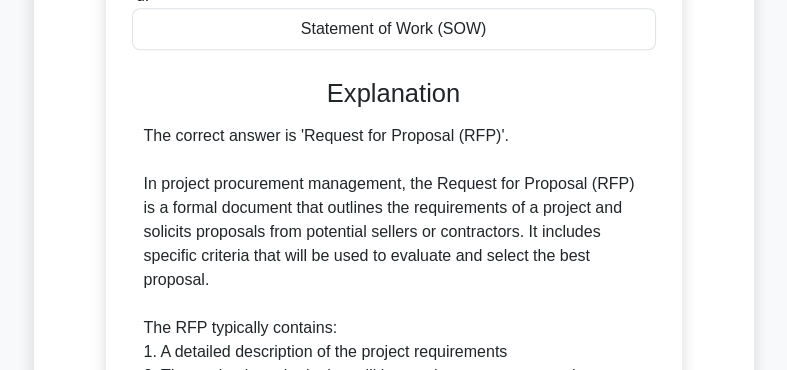 scroll, scrollTop: 2540, scrollLeft: 0, axis: vertical 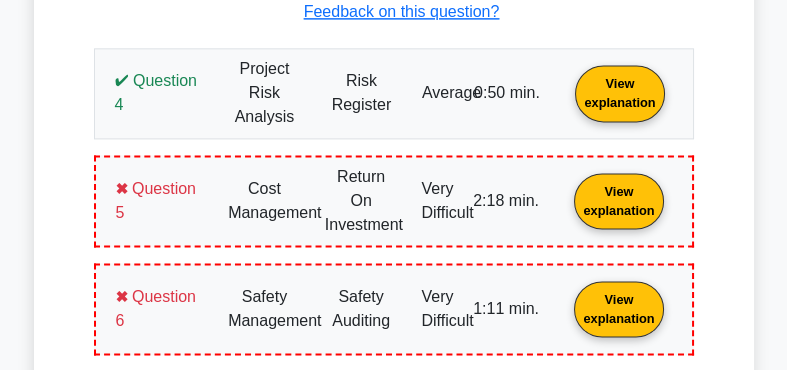 click on "View explanation" at bounding box center (618, 199) 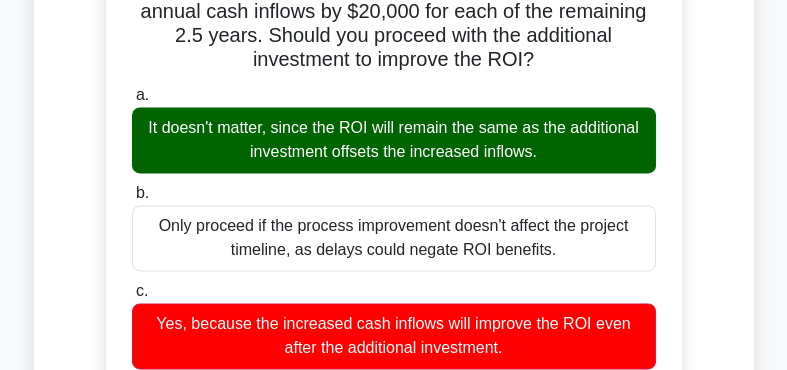scroll, scrollTop: 3886, scrollLeft: 0, axis: vertical 